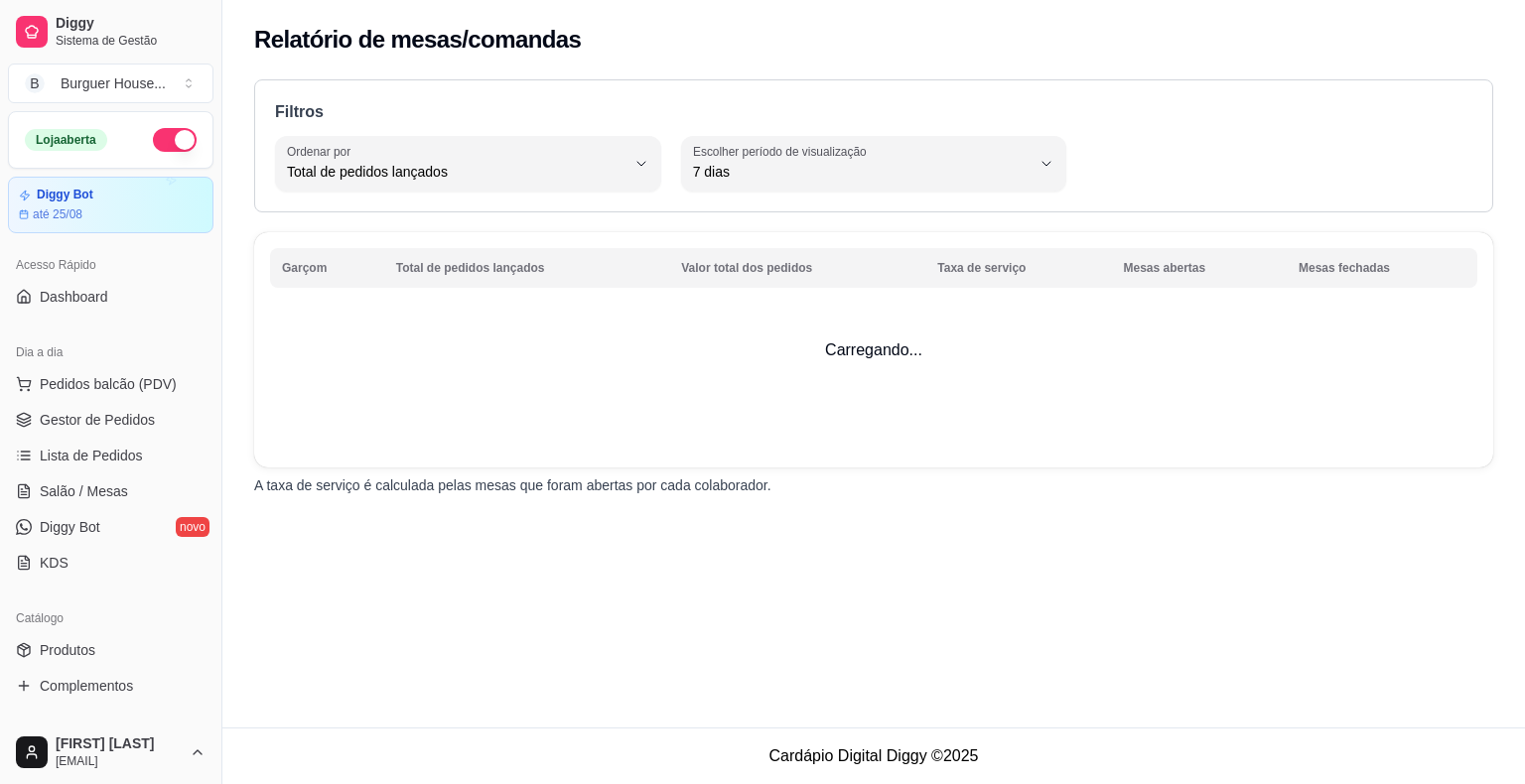 select on "TOTAL_OF_ORDERS" 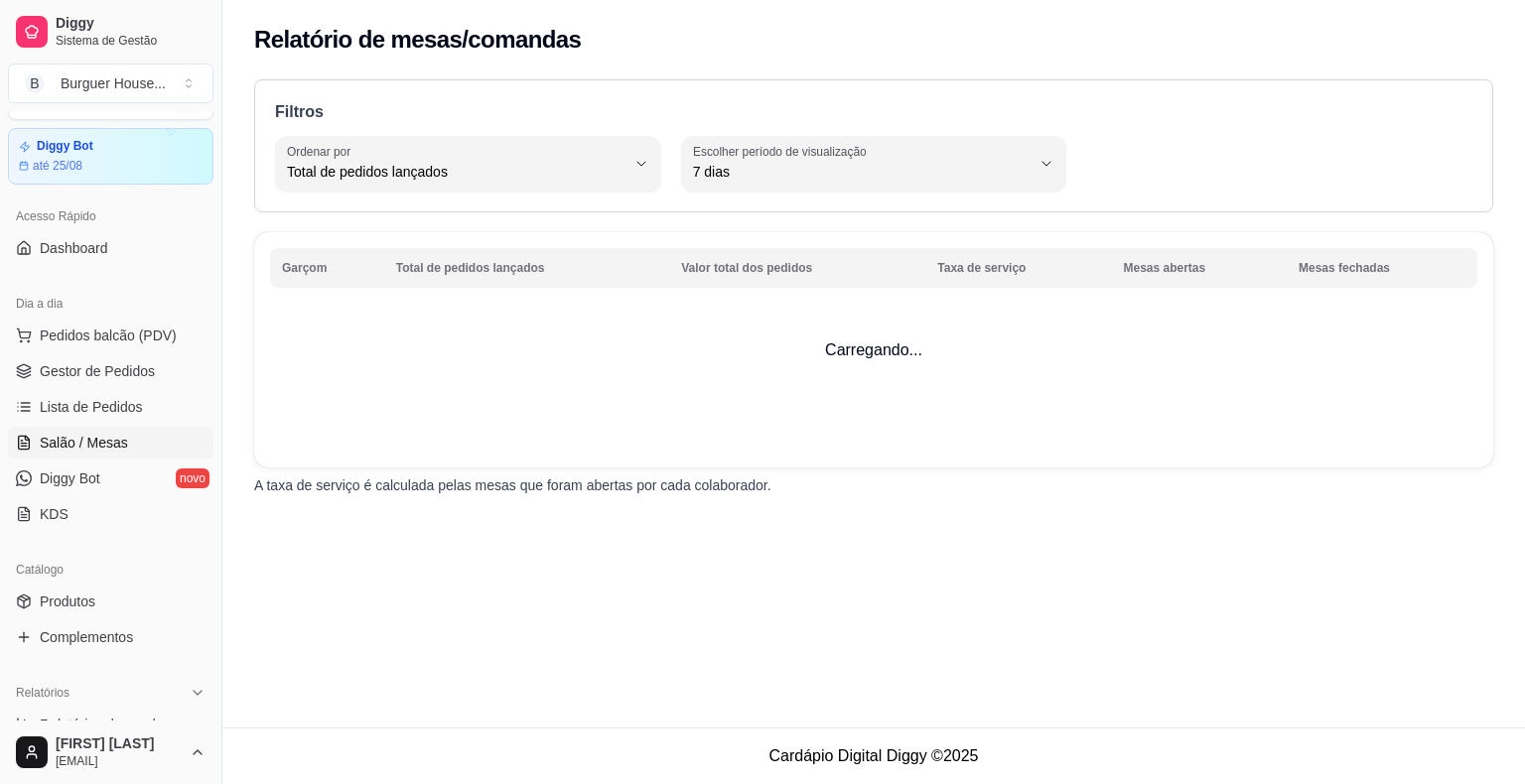 scroll, scrollTop: 48, scrollLeft: 0, axis: vertical 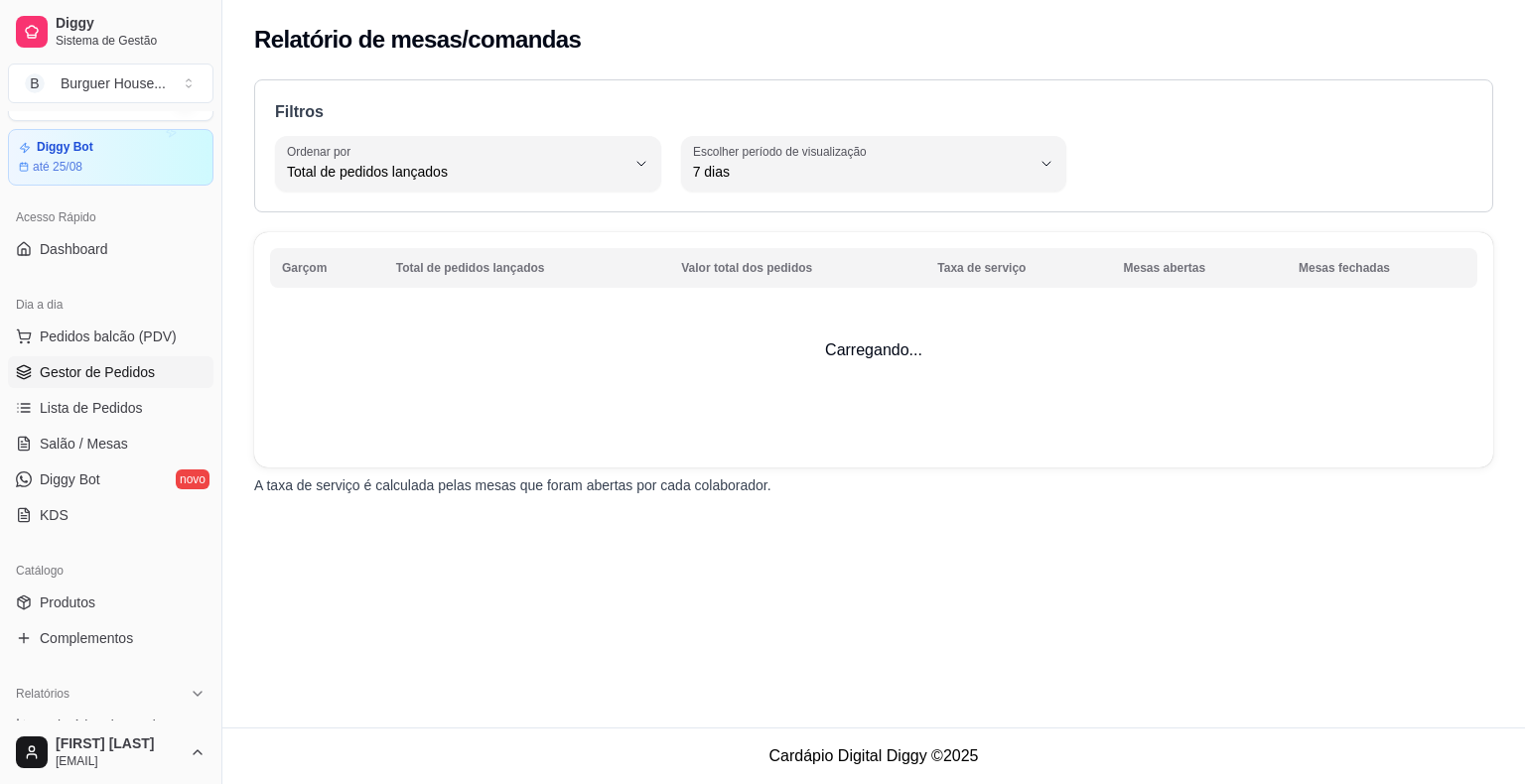 click on "Gestor de Pedidos" at bounding box center [97, 372] 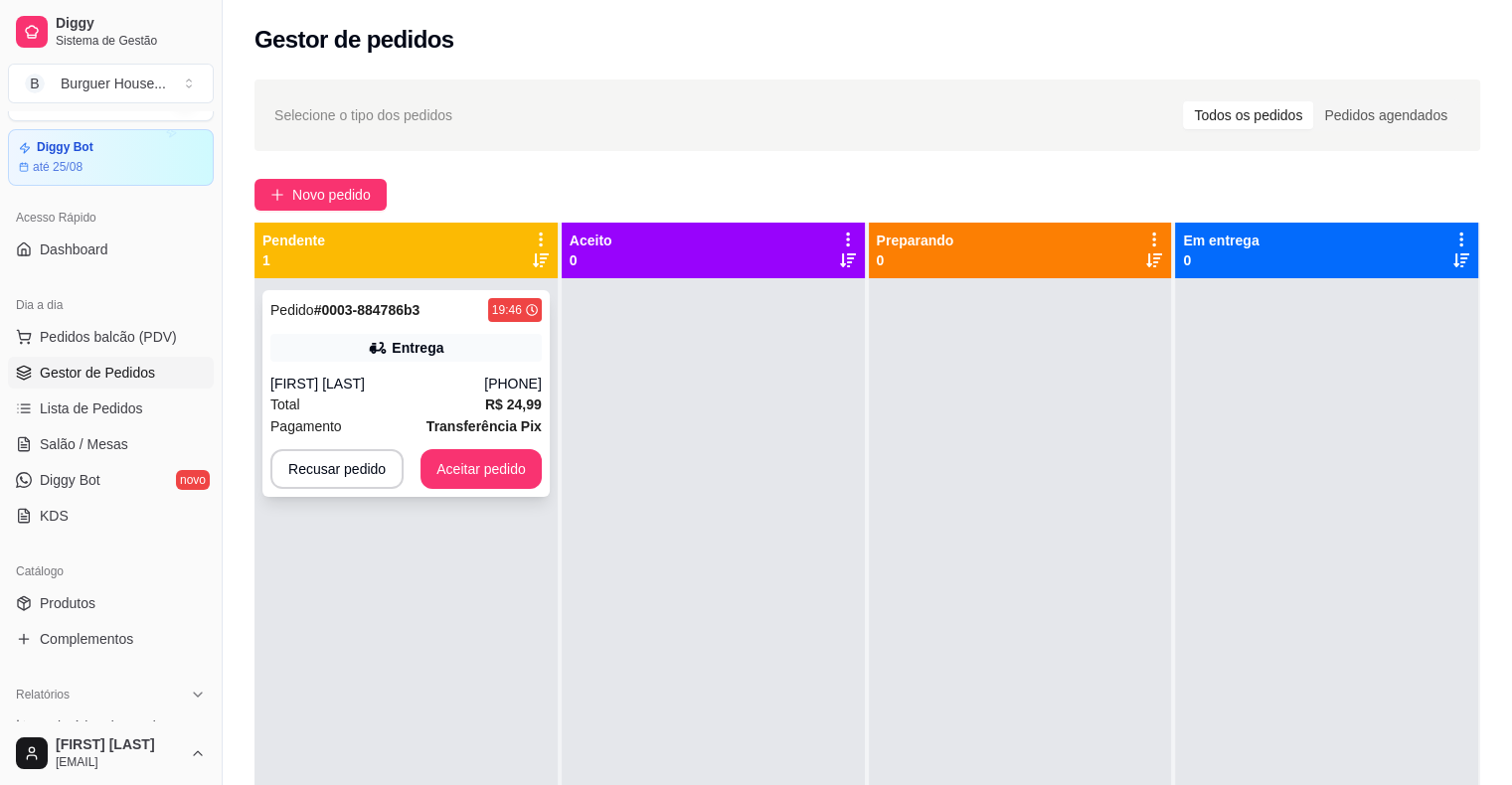 click on "Total R$ 24,99" at bounding box center (406, 404) 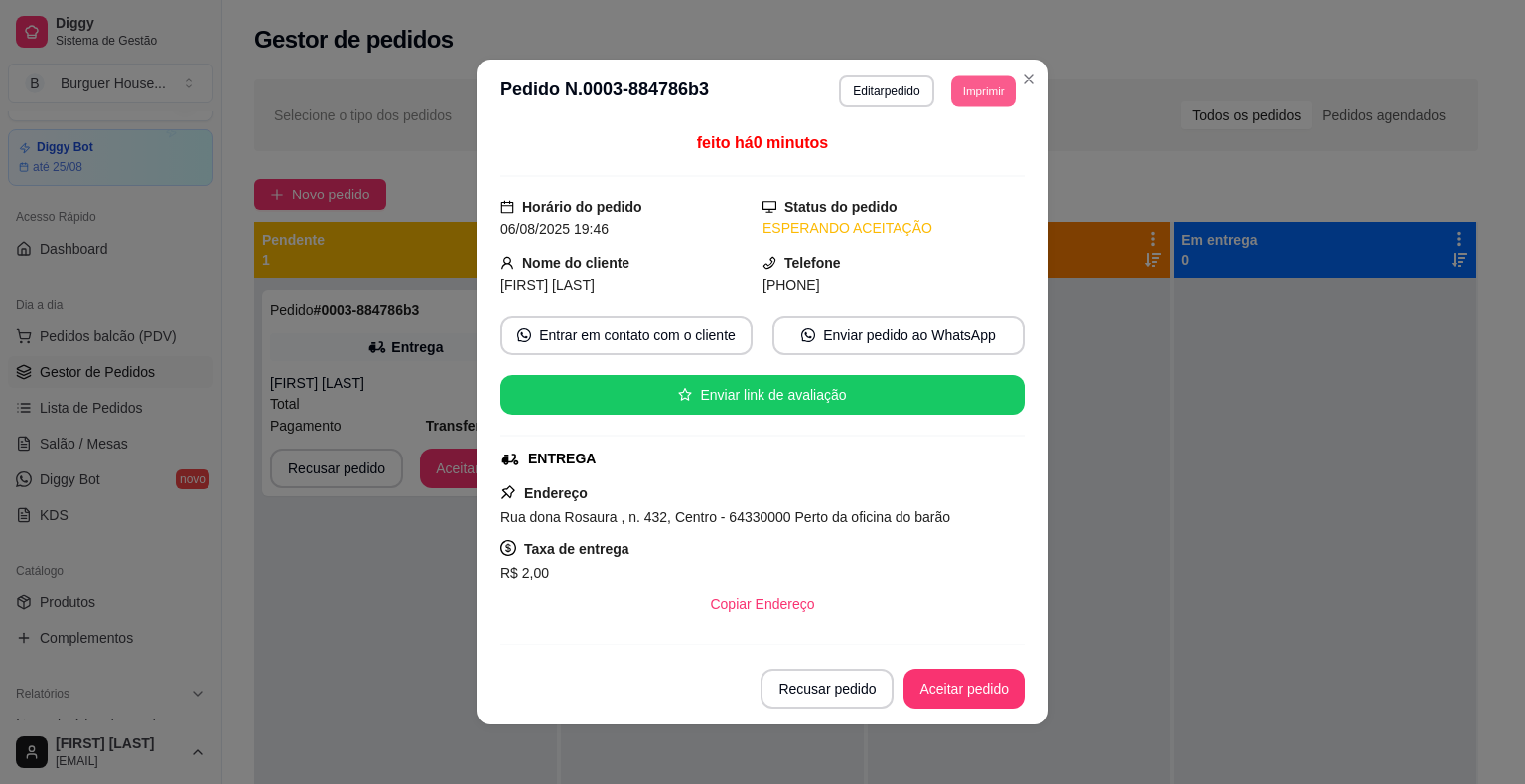 click on "Imprimir" at bounding box center (983, 90) 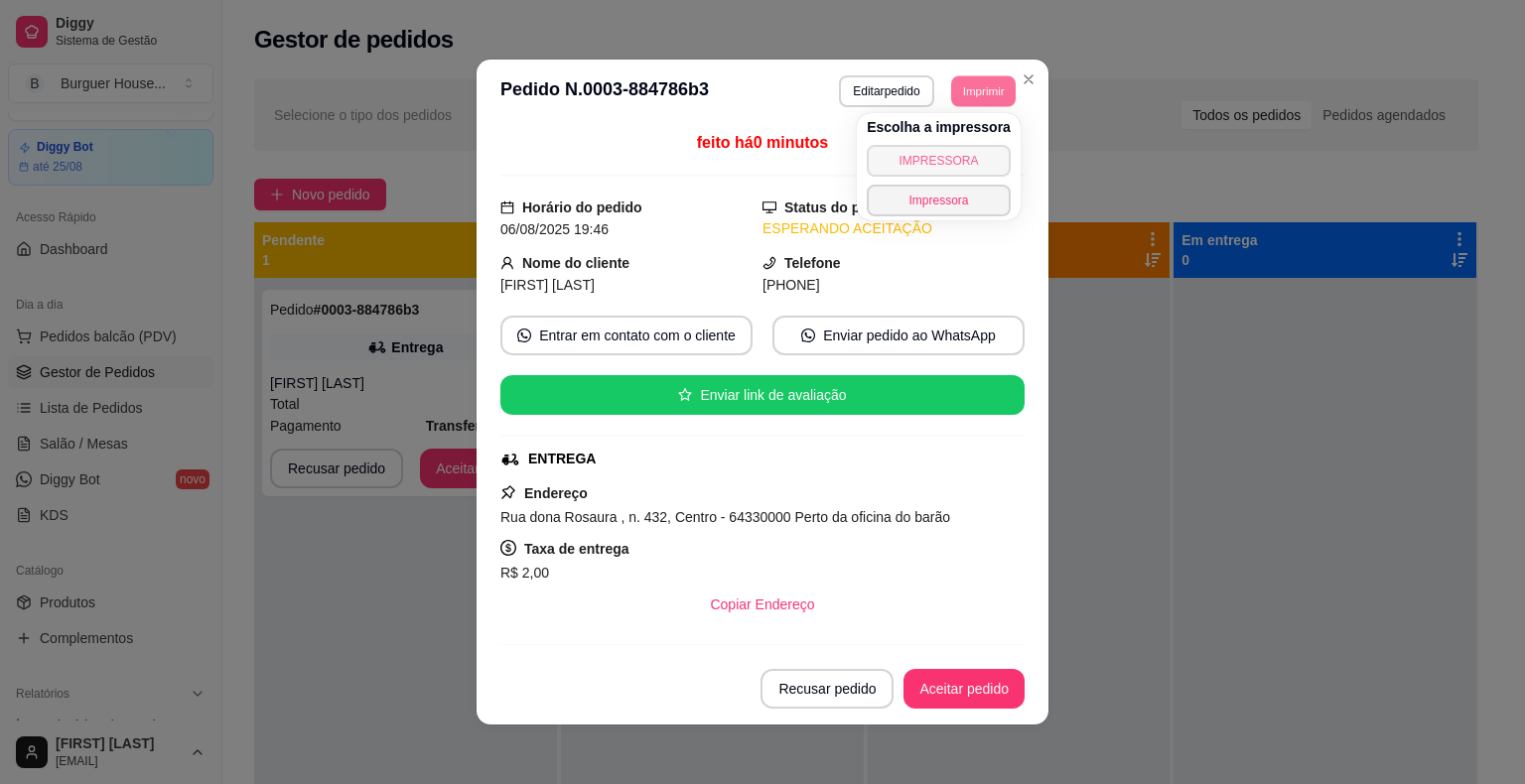 click on "IMPRESSORA" at bounding box center (938, 161) 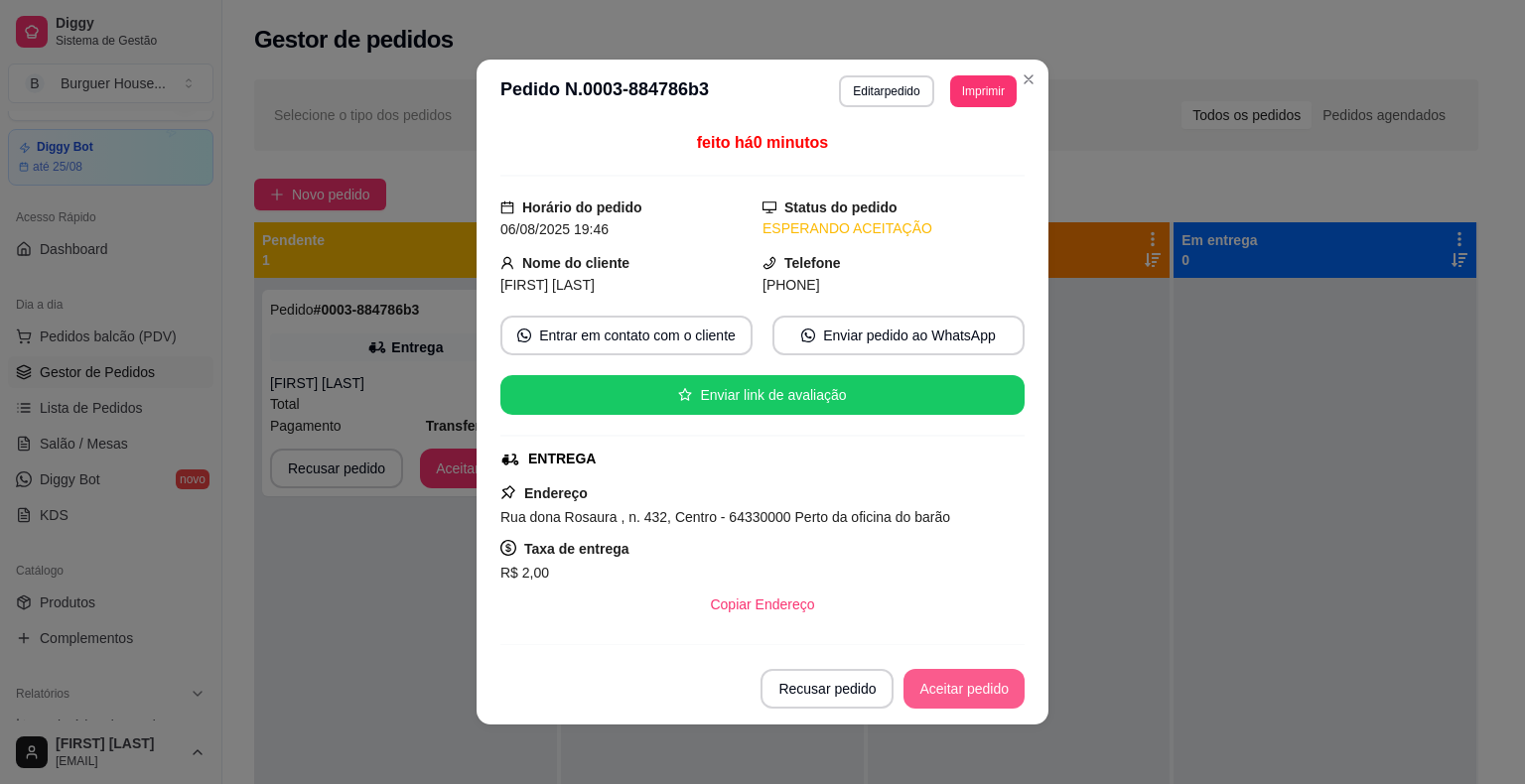 click on "Aceitar pedido" at bounding box center [964, 689] 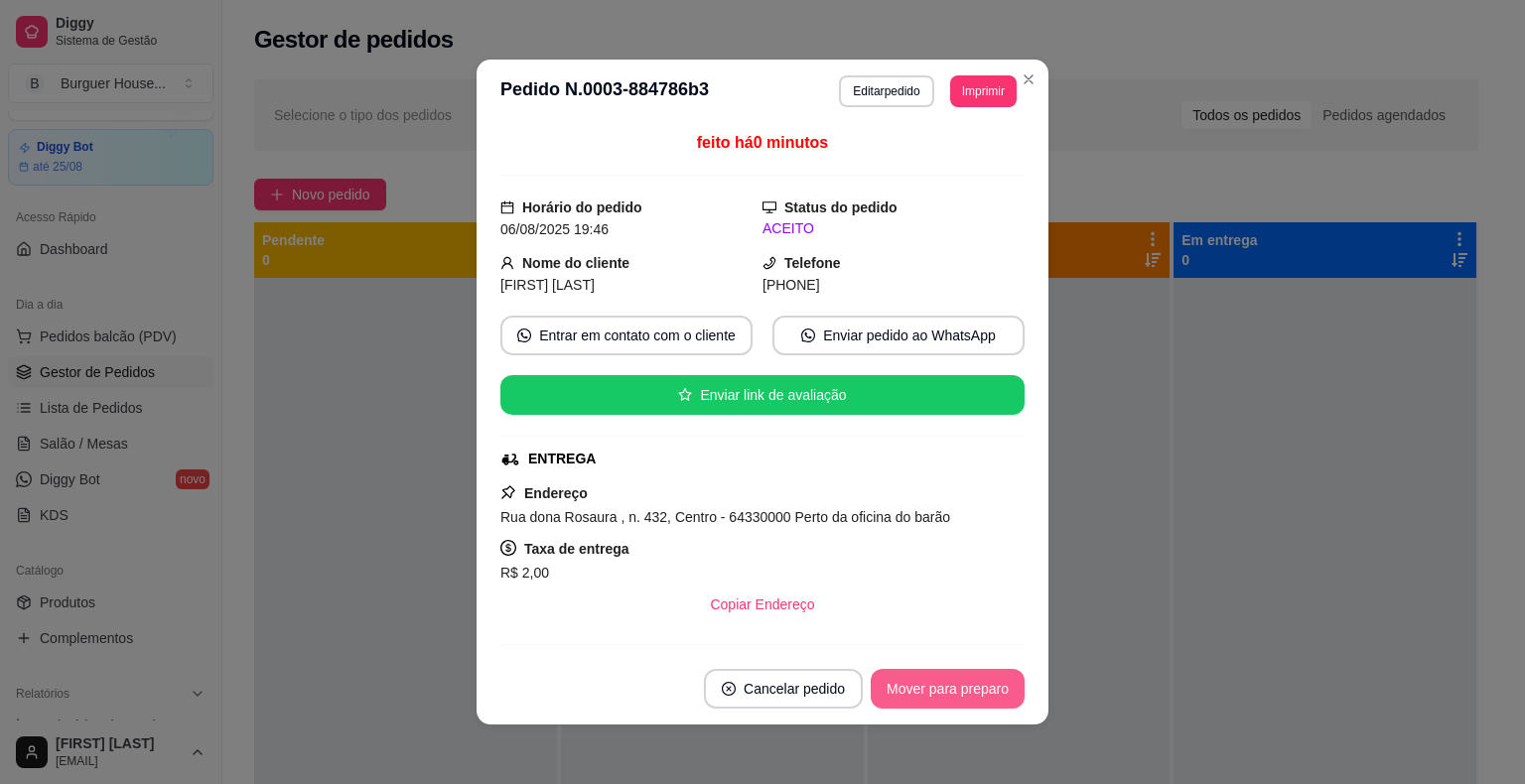 click on "Mover para preparo" at bounding box center (947, 689) 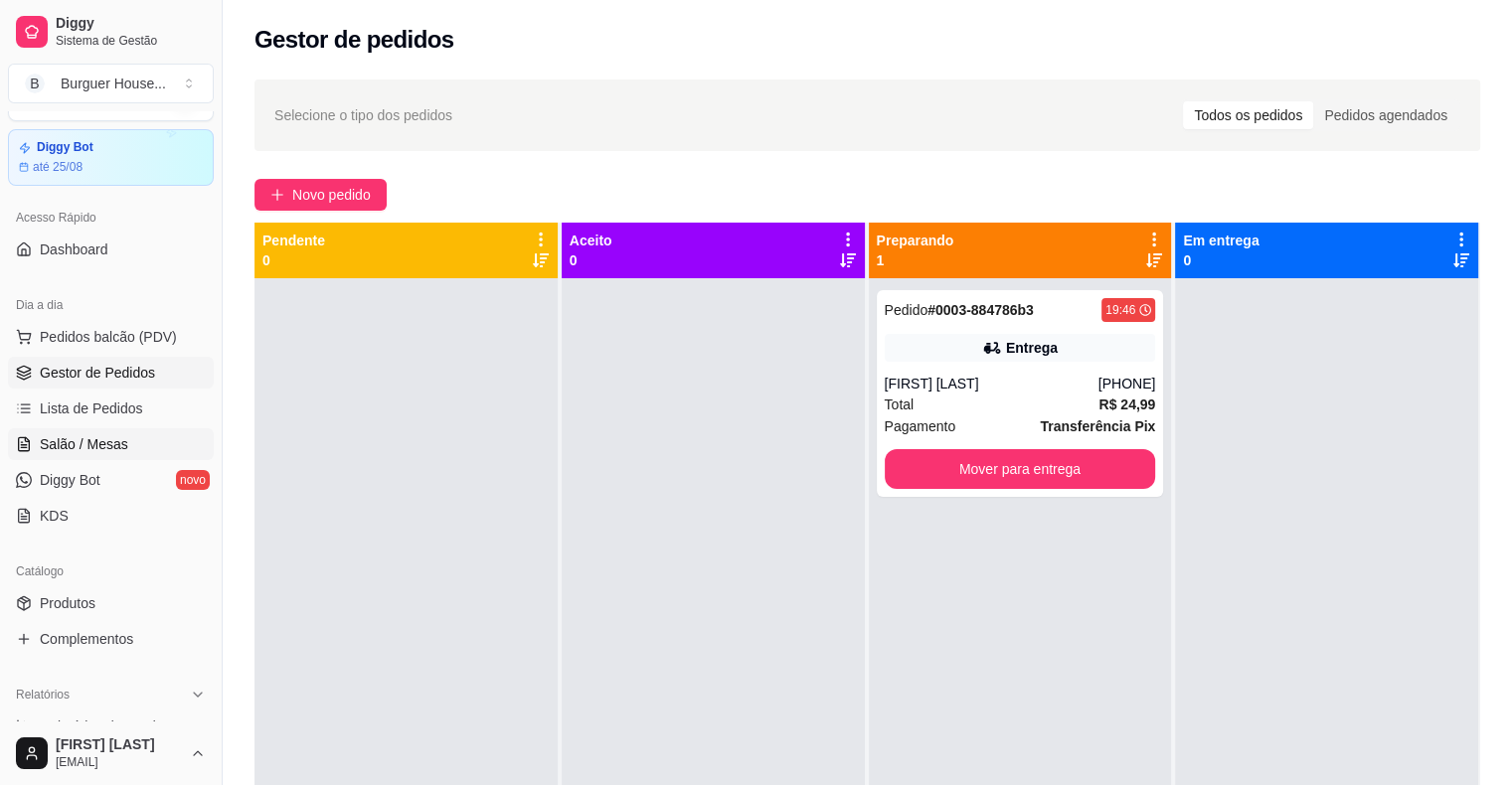 click on "Salão / Mesas" at bounding box center [84, 444] 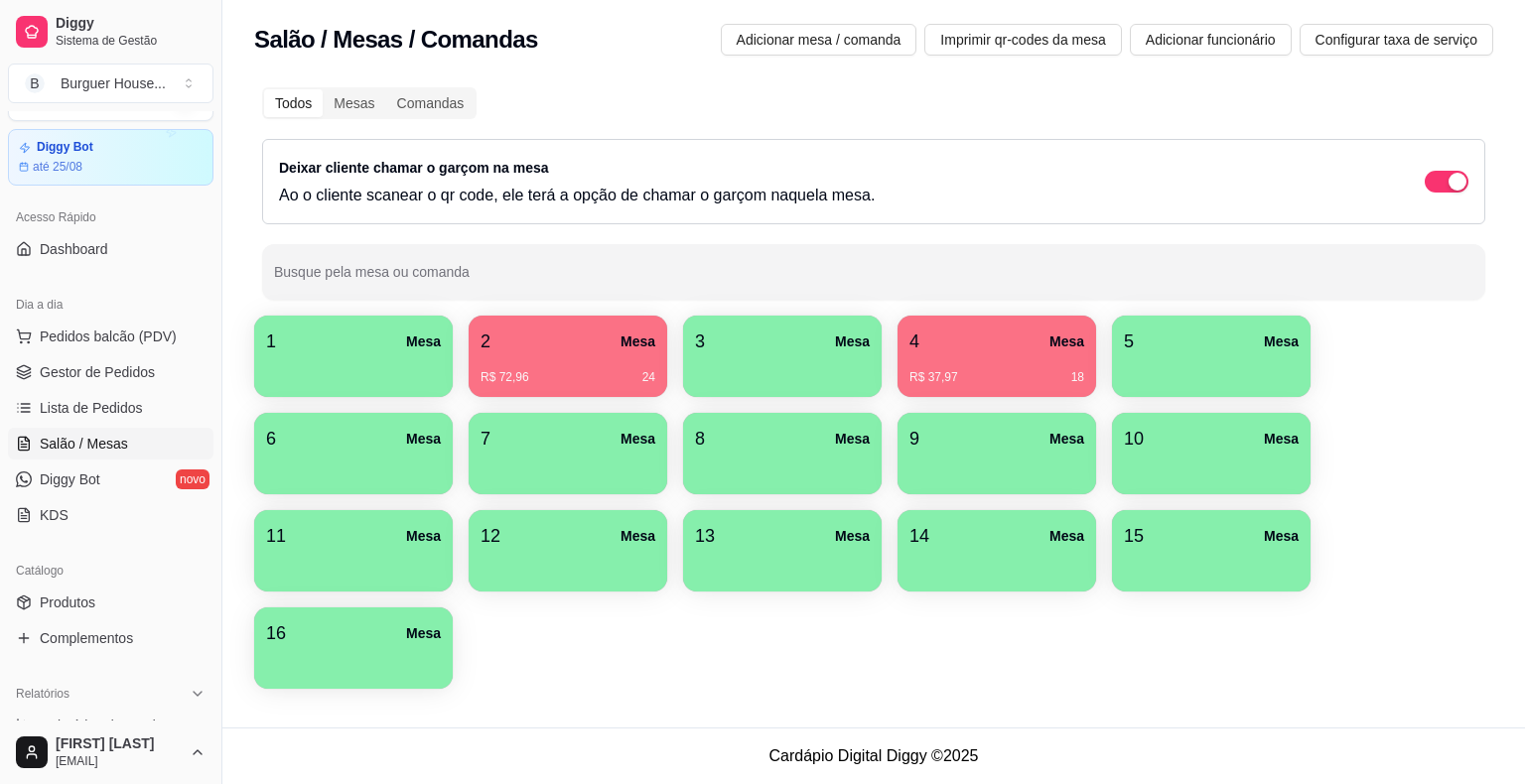 click on "R$ 72,96 24" at bounding box center [568, 370] 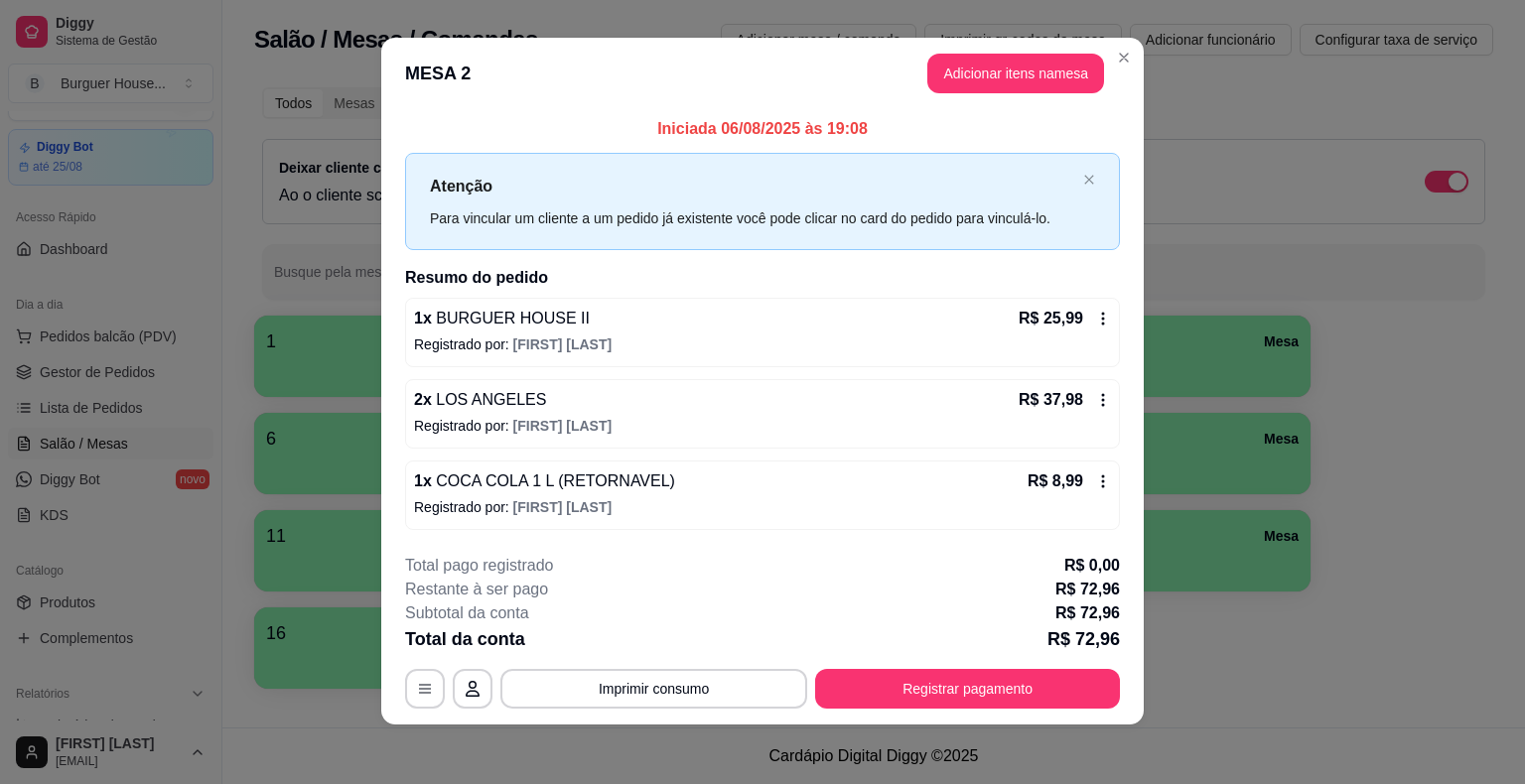 scroll, scrollTop: 13, scrollLeft: 0, axis: vertical 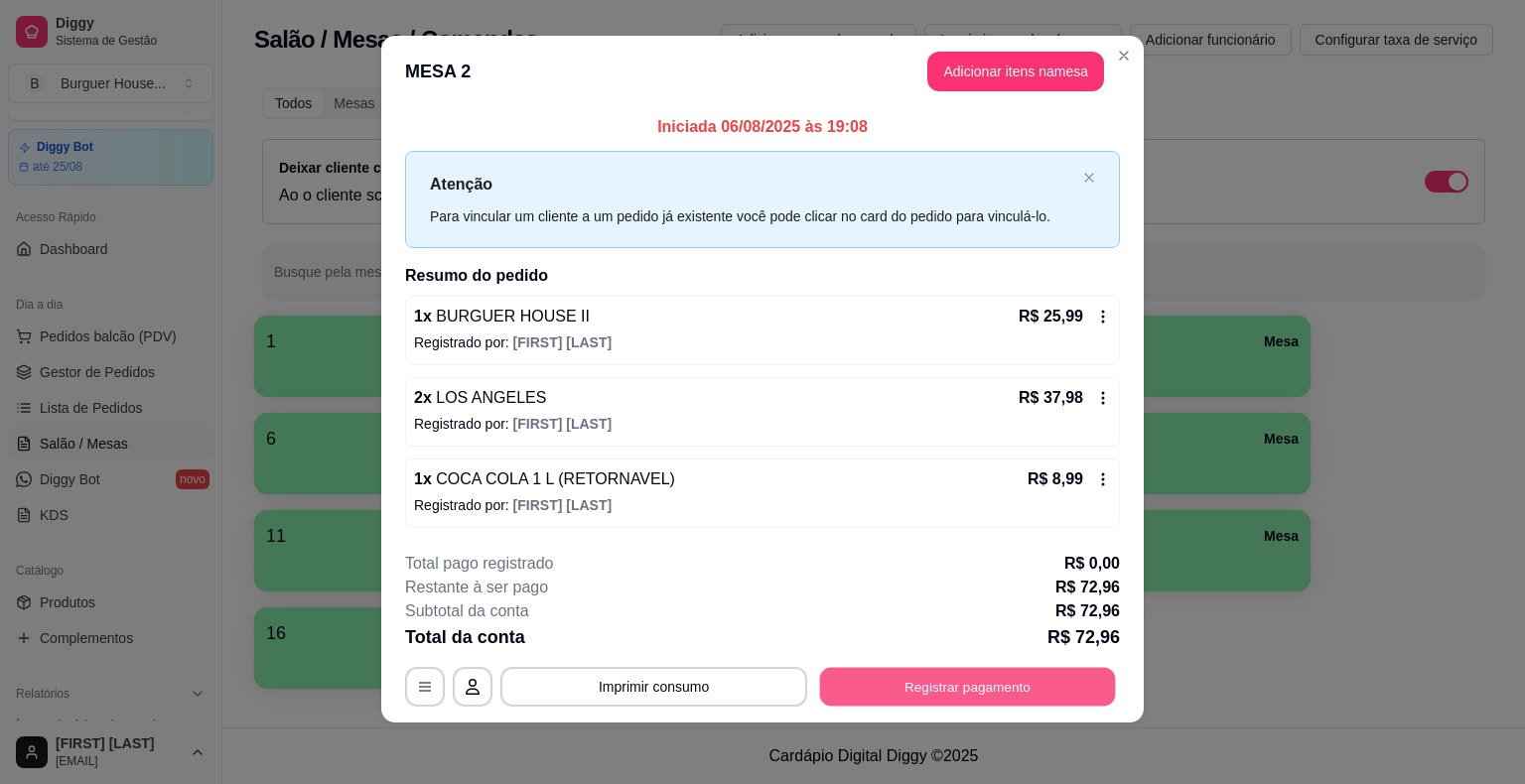 click on "Registrar pagamento" at bounding box center [968, 686] 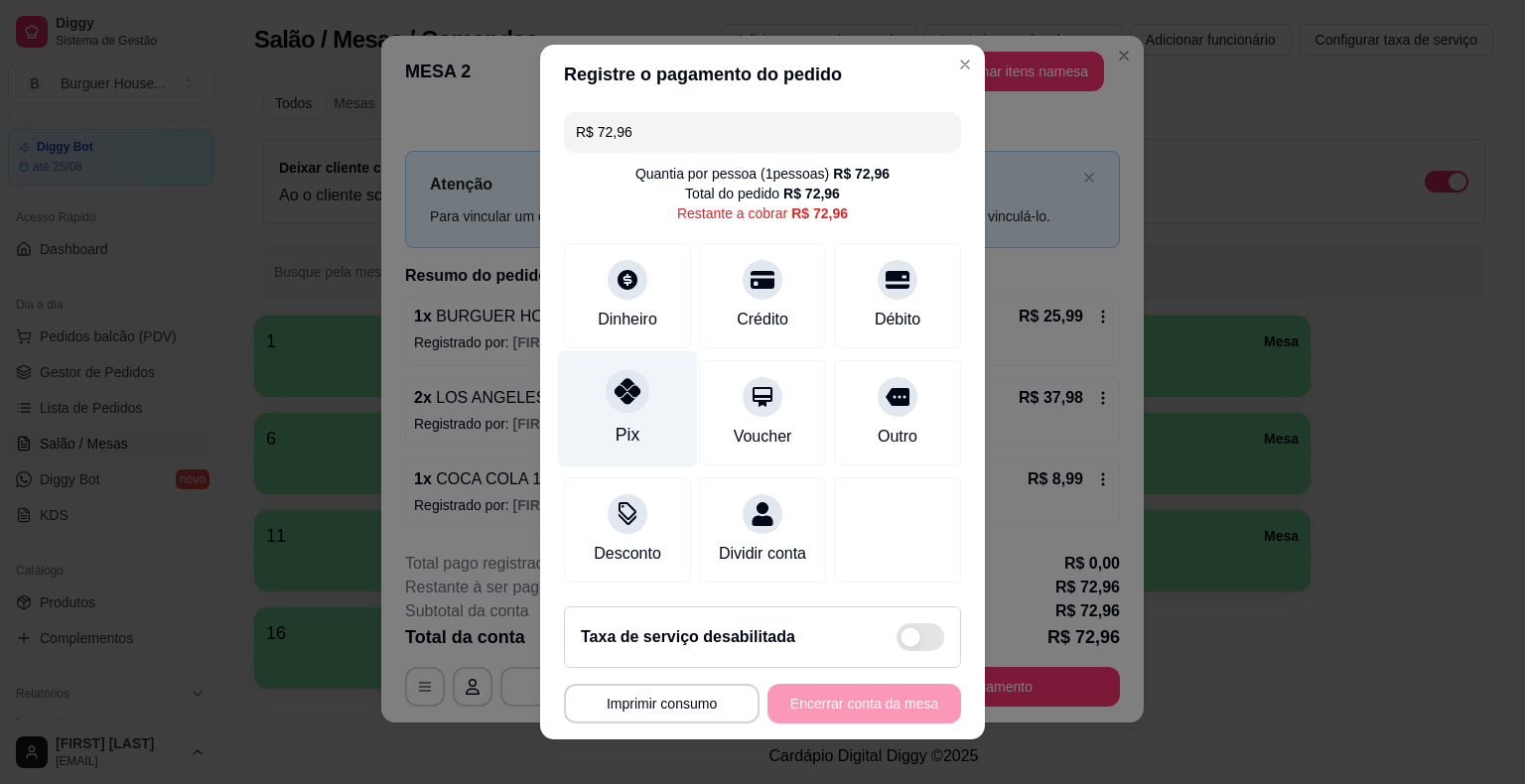 click on "Pix" at bounding box center [627, 435] 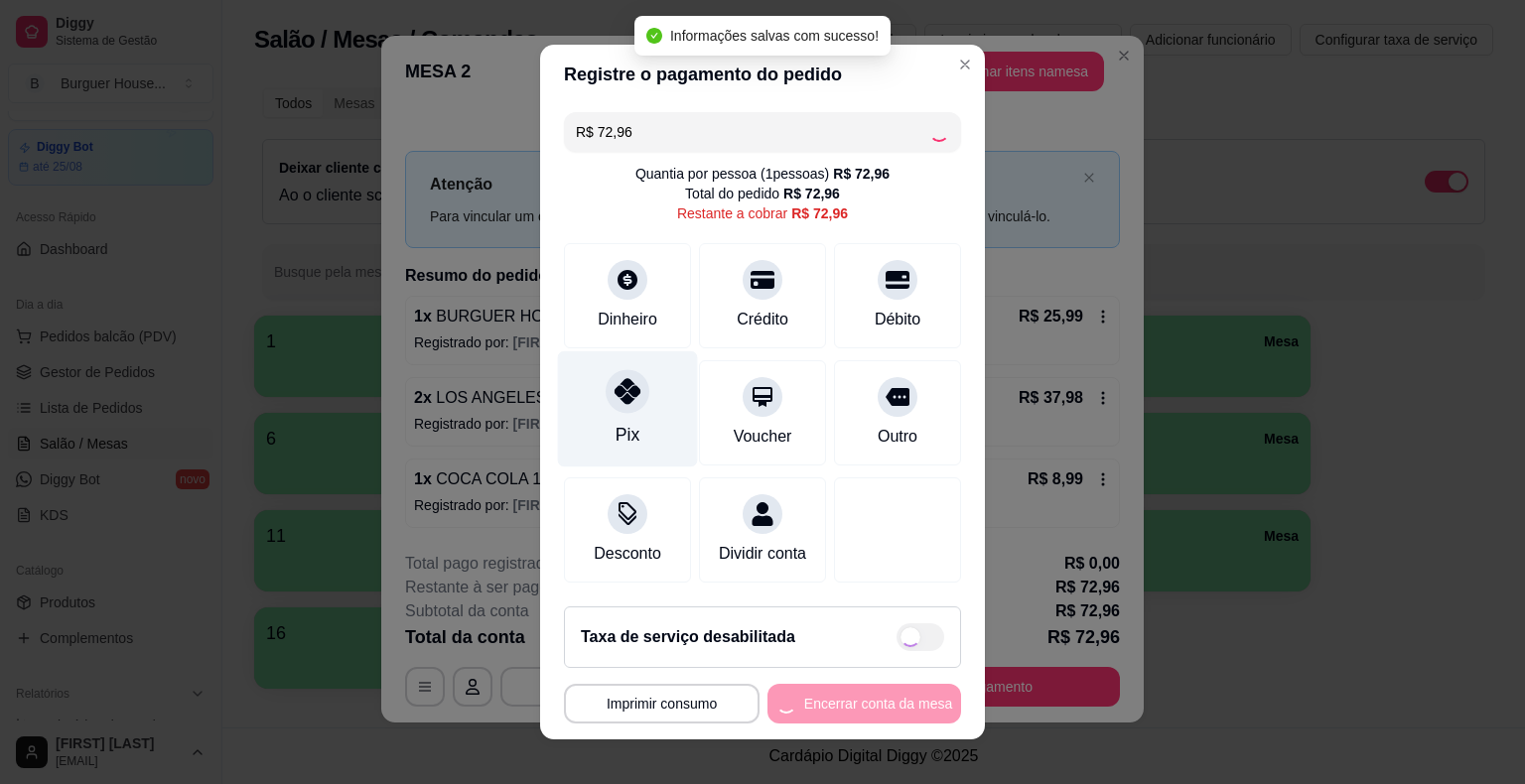 type on "R$ 0,00" 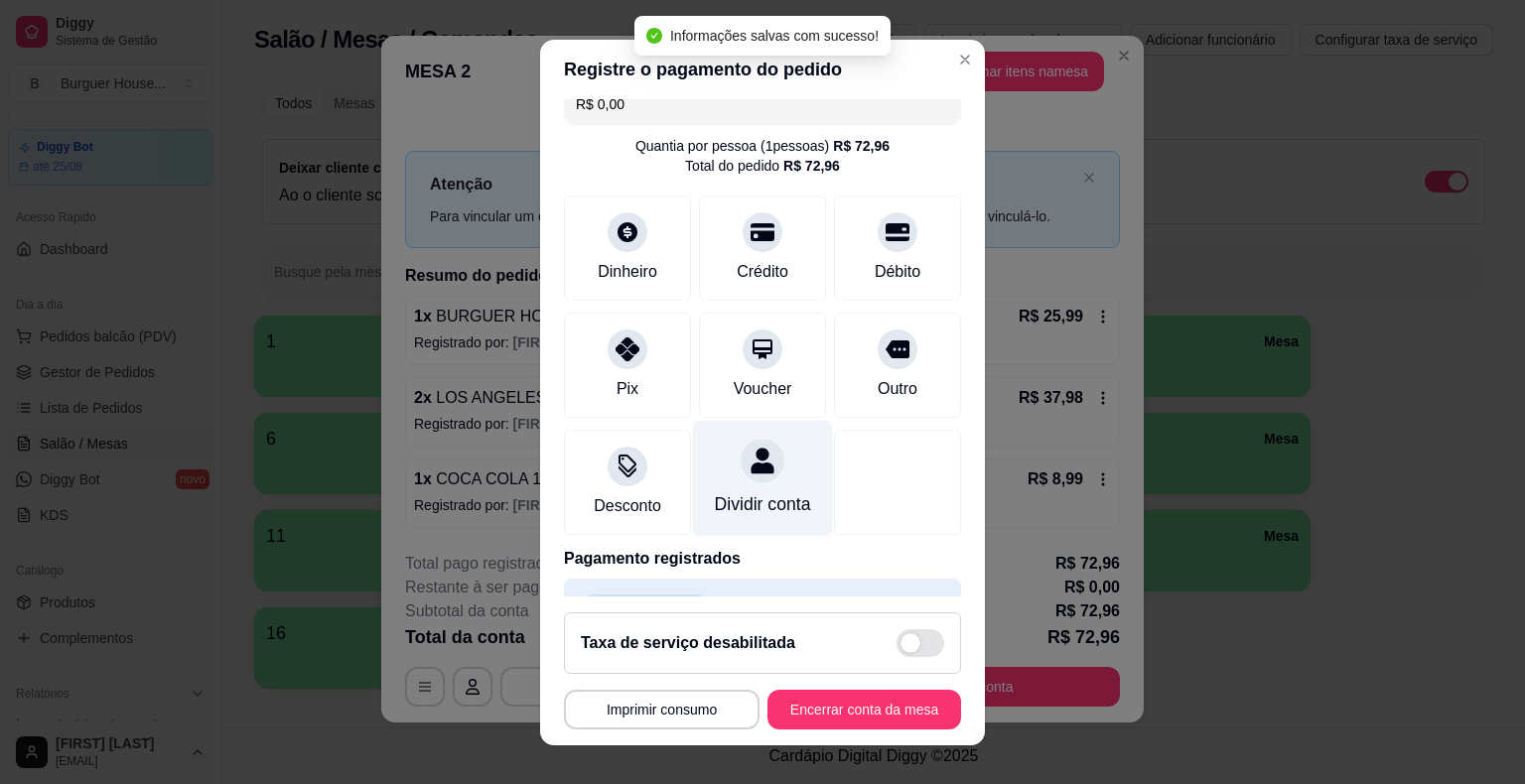 scroll, scrollTop: 93, scrollLeft: 0, axis: vertical 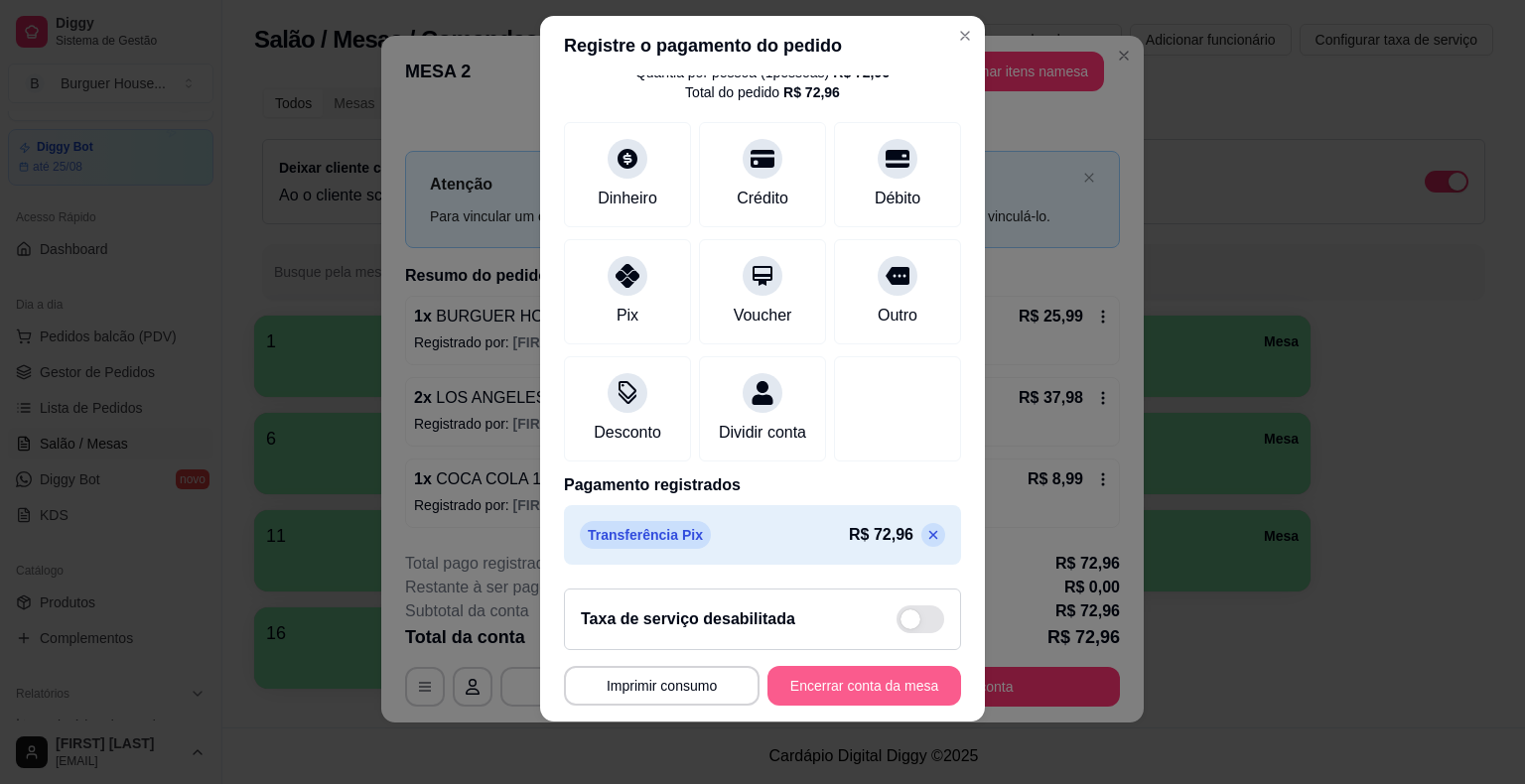 click on "Encerrar conta da mesa" at bounding box center [864, 686] 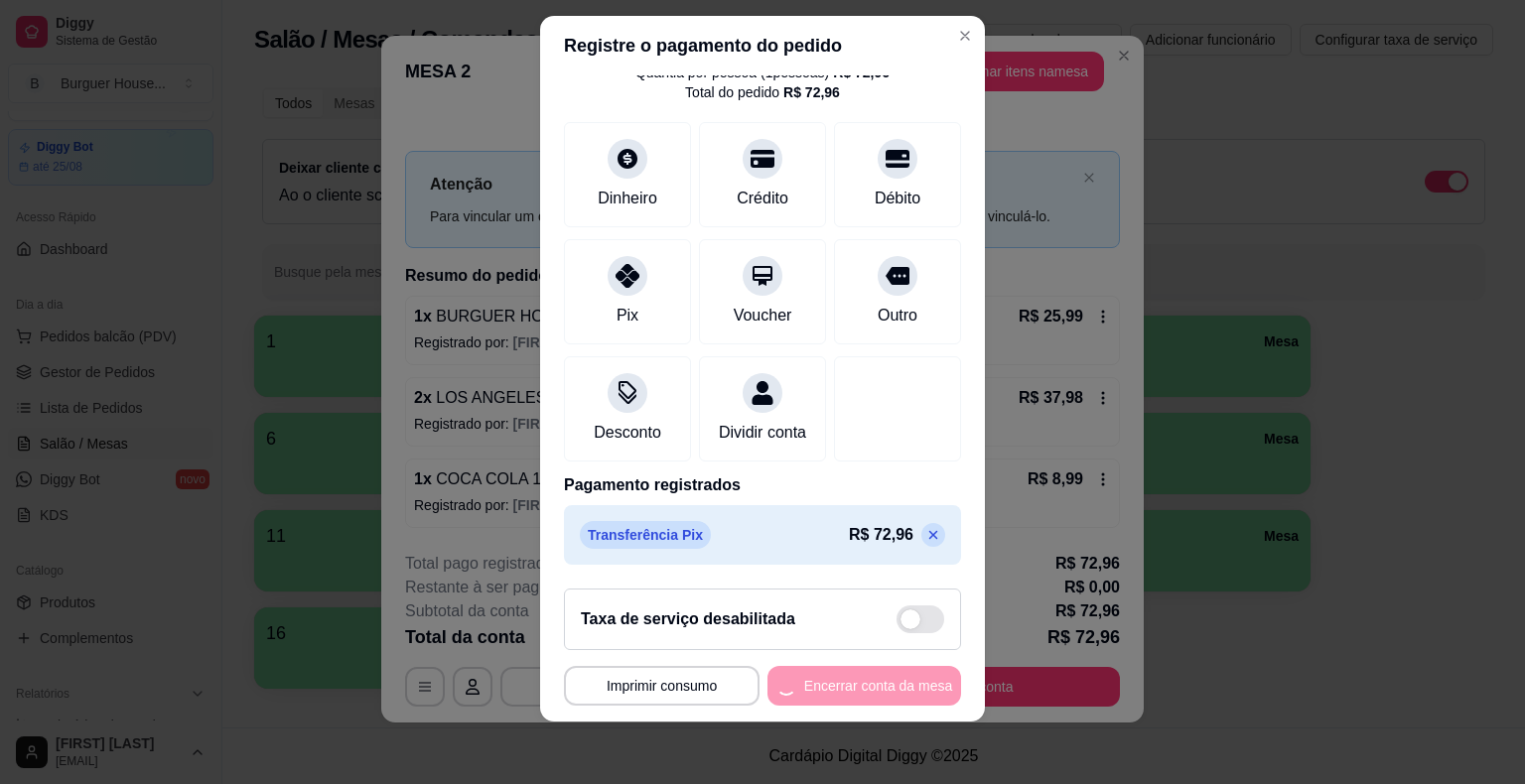 scroll, scrollTop: 0, scrollLeft: 0, axis: both 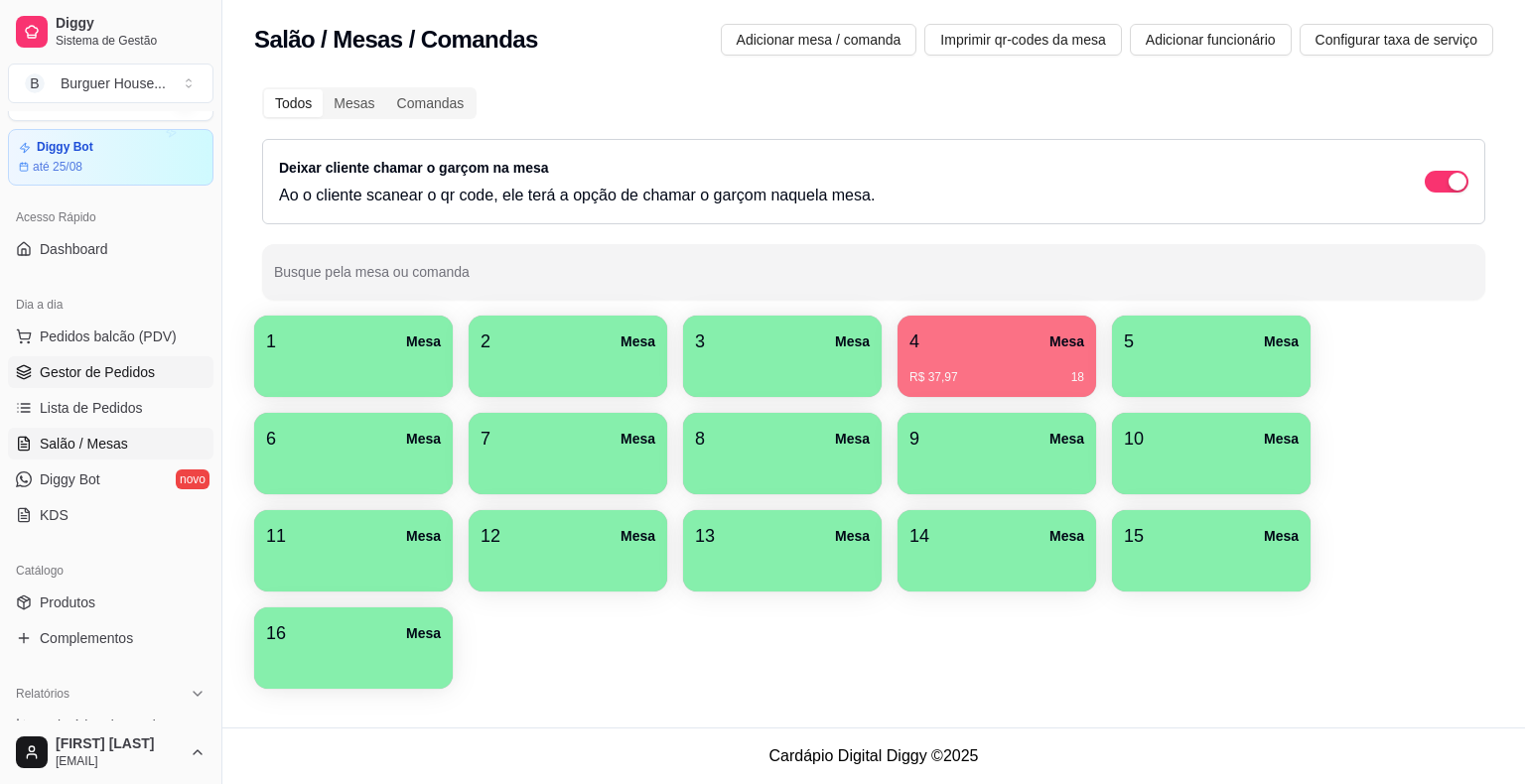 click on "Gestor de Pedidos" at bounding box center (97, 372) 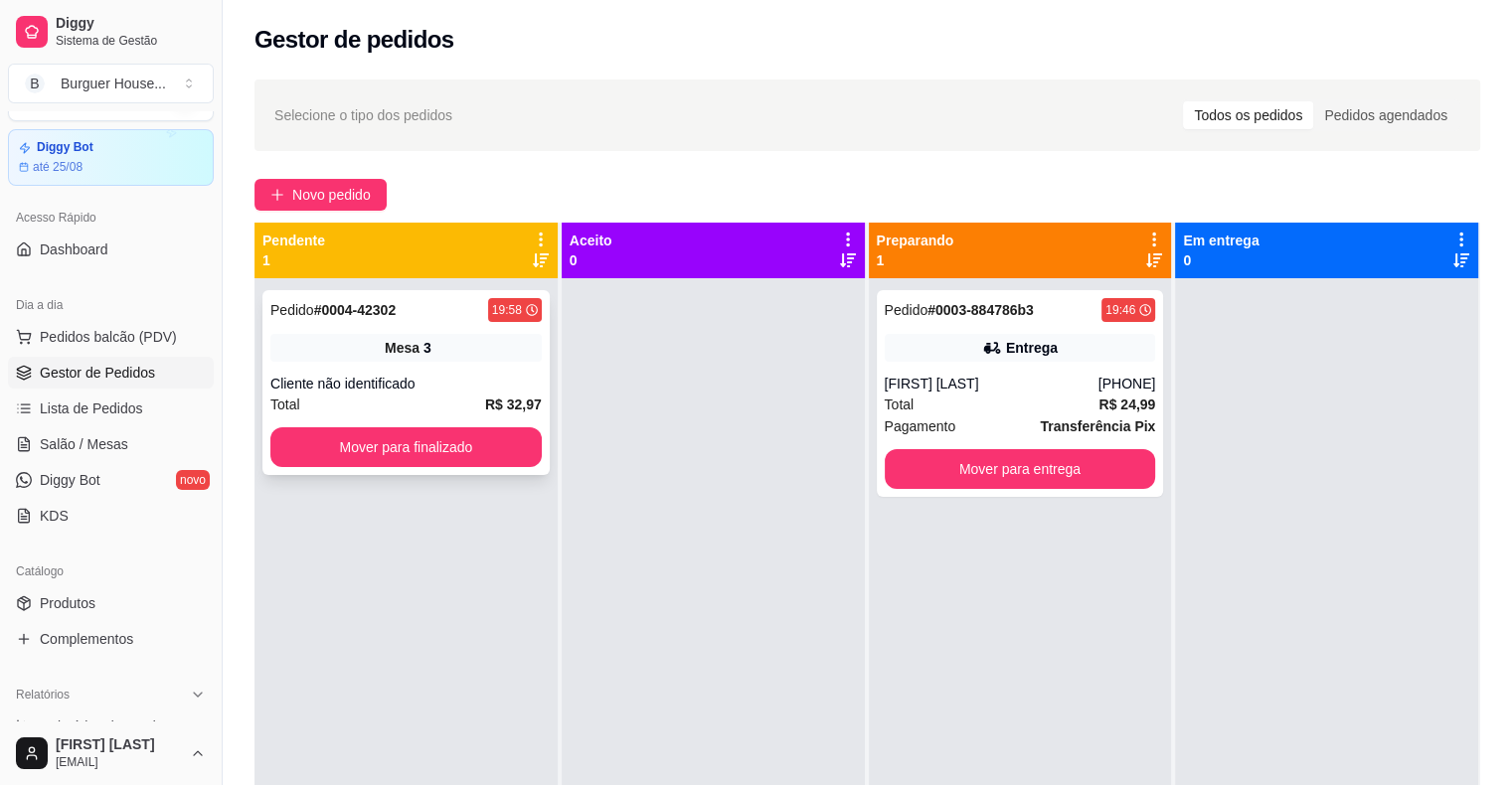 click on "Cliente não identificado" at bounding box center (406, 384) 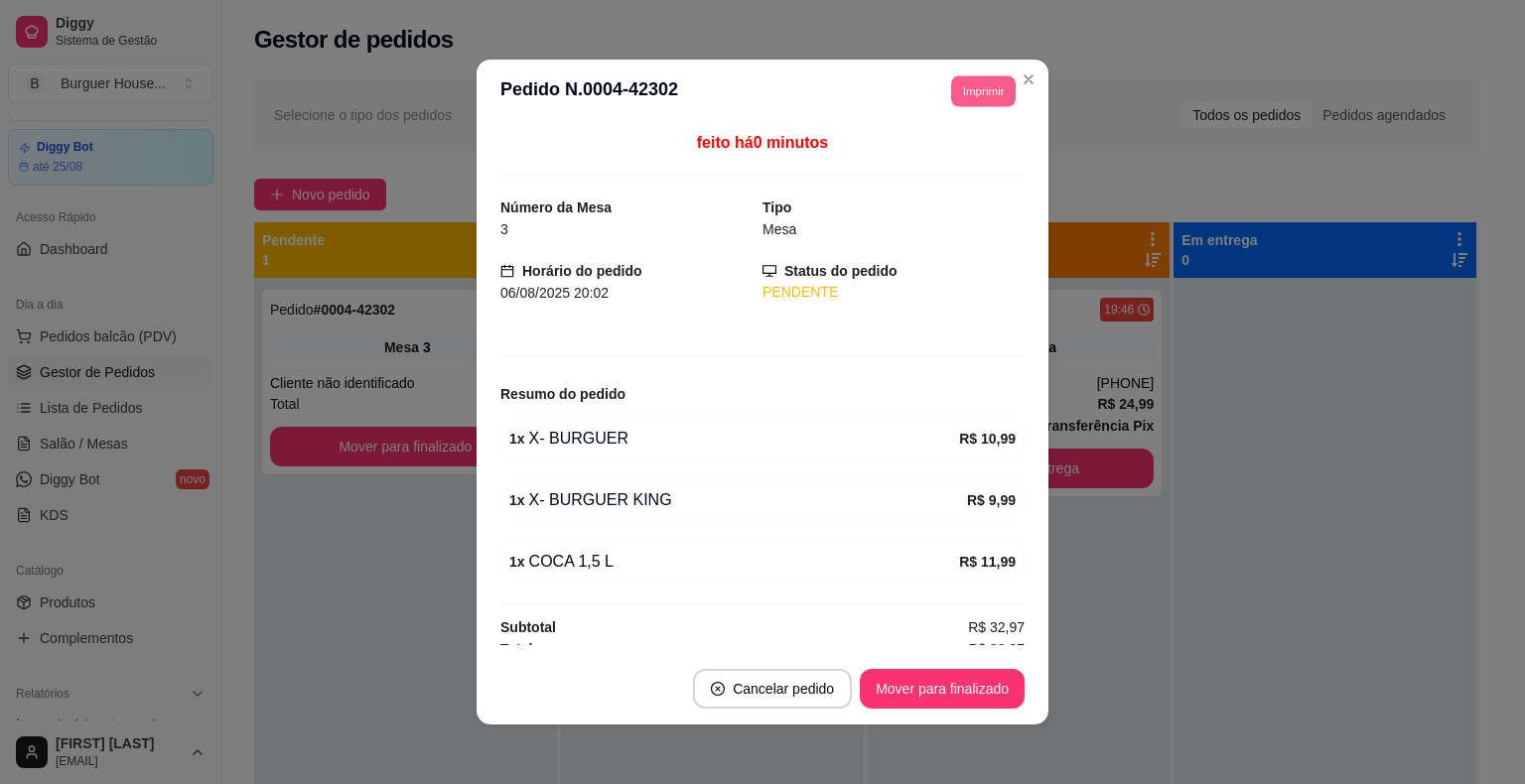 click on "Imprimir" at bounding box center (983, 90) 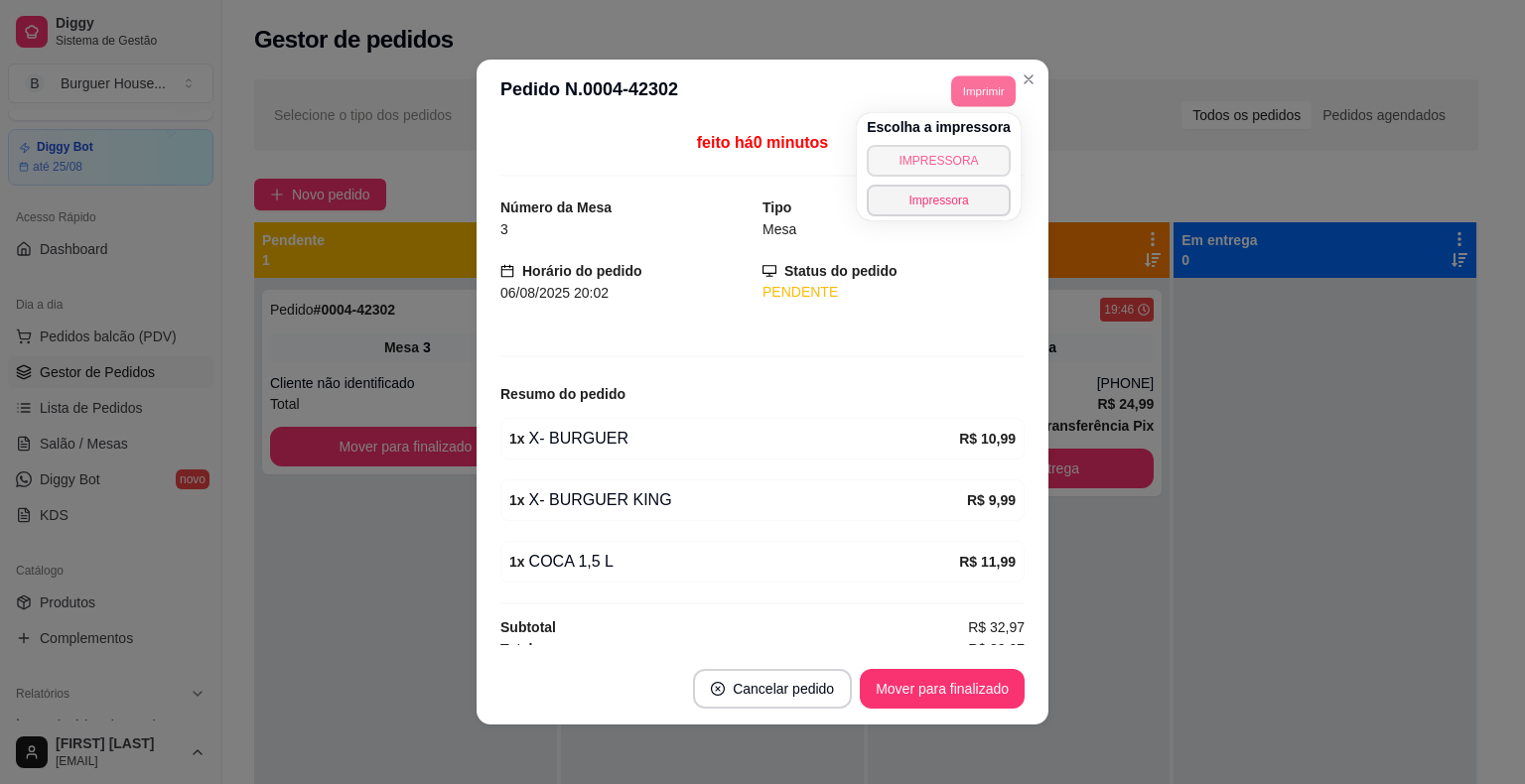 click on "IMPRESSORA" at bounding box center (938, 161) 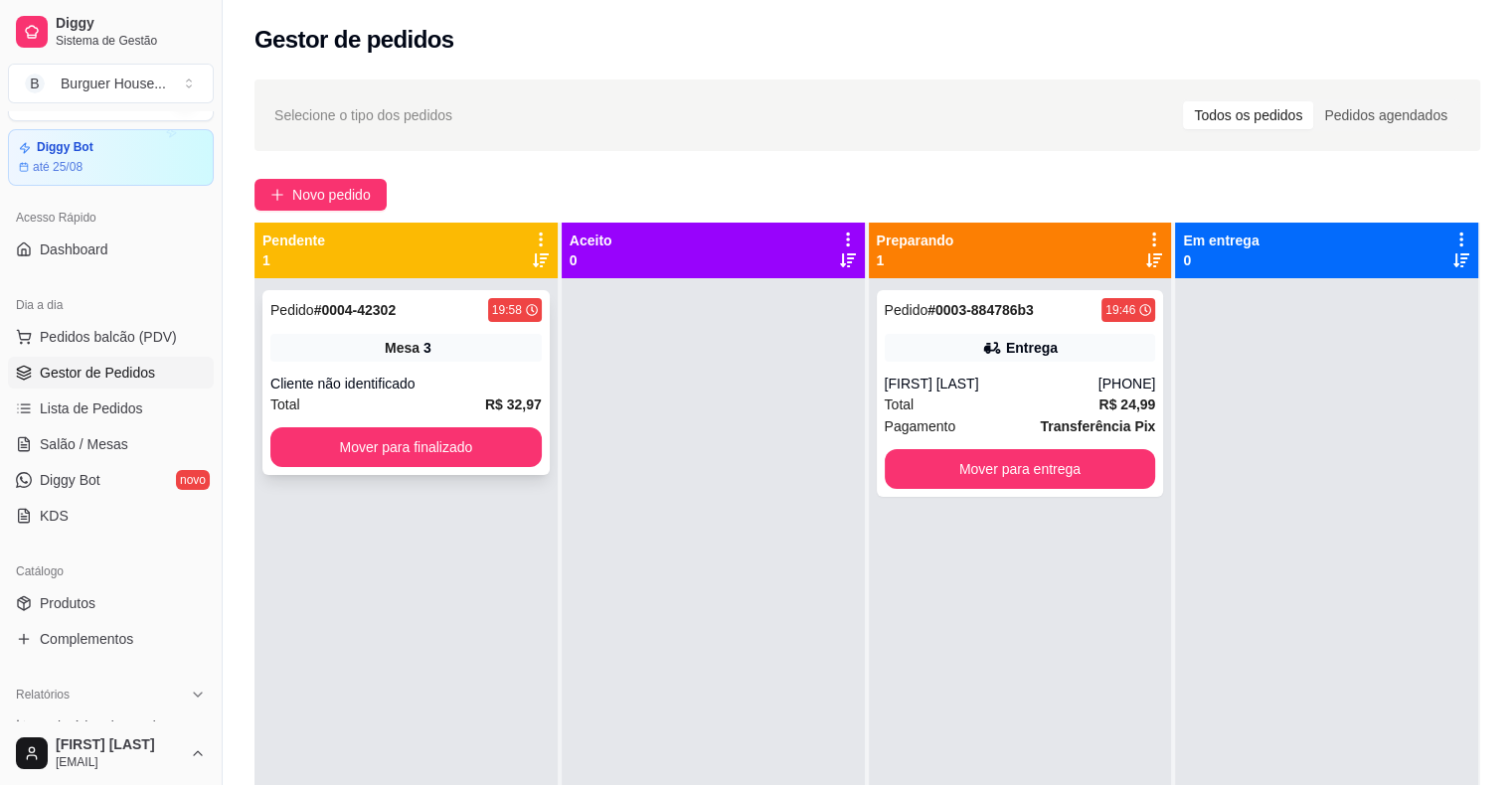 click on "Mesa" at bounding box center (402, 348) 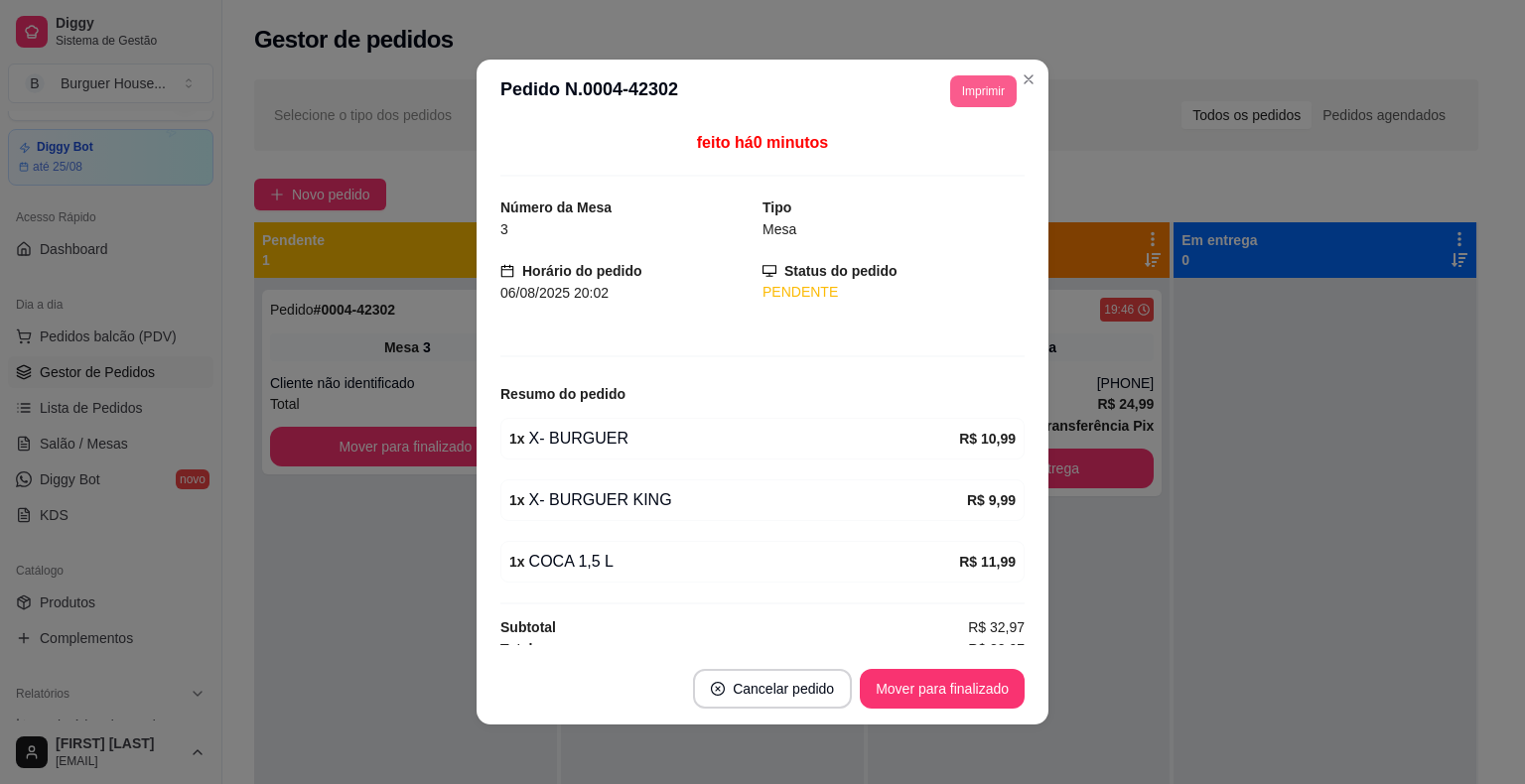 click on "Imprimir" at bounding box center (983, 91) 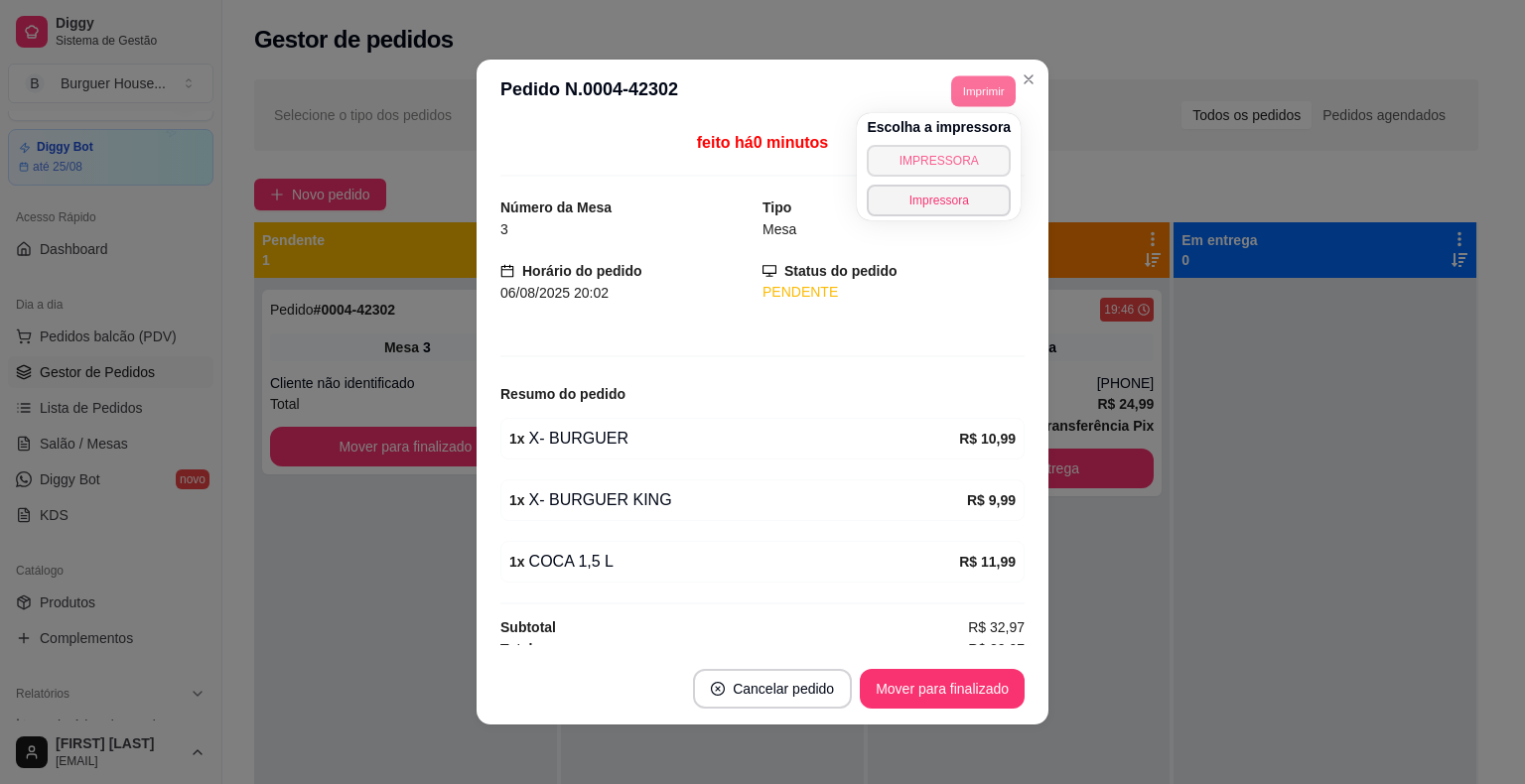 click on "IMPRESSORA" at bounding box center (938, 161) 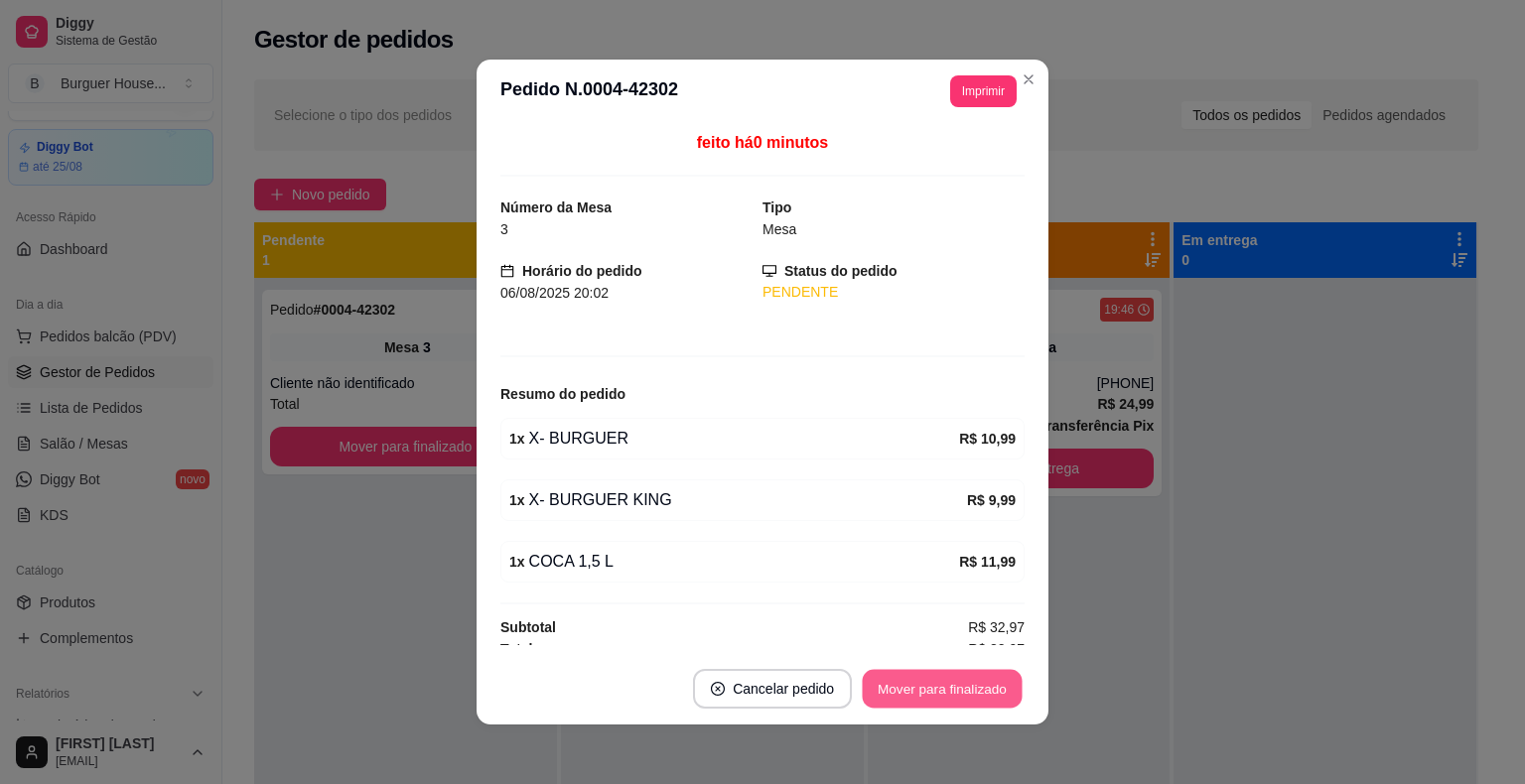 click on "Mover para finalizado" at bounding box center [942, 689] 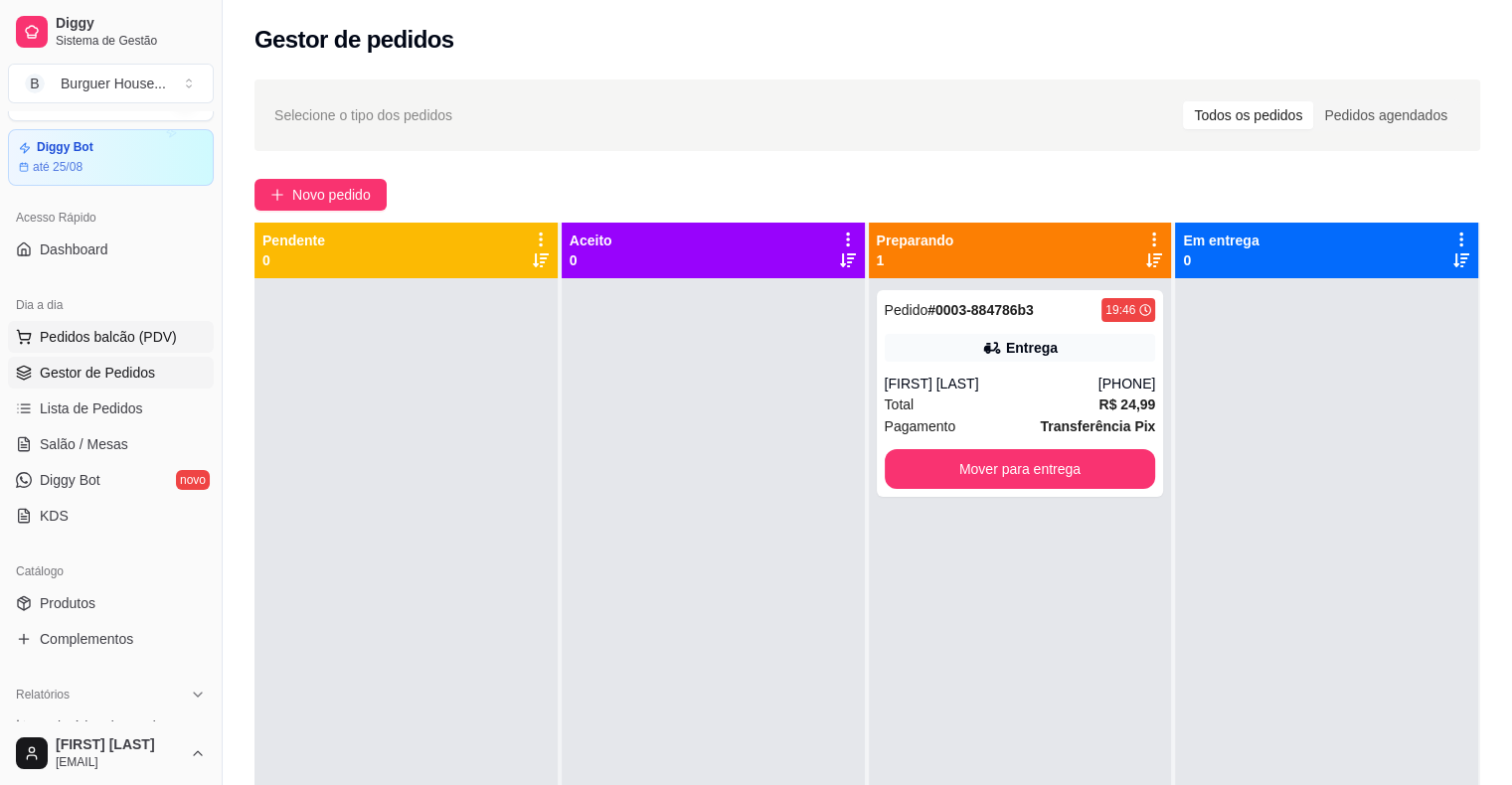 click on "Pedidos balcão (PDV)" at bounding box center (108, 337) 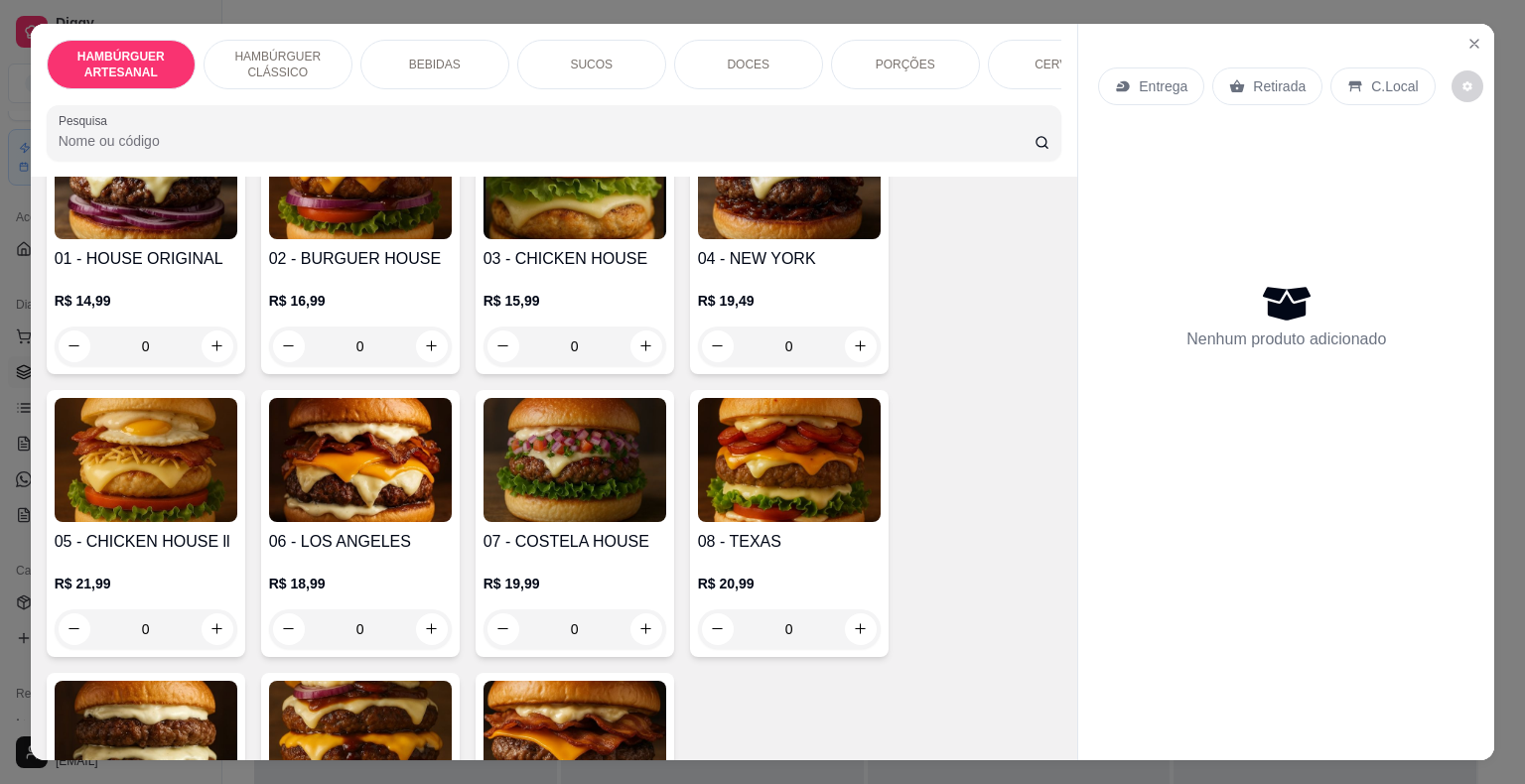 scroll, scrollTop: 496, scrollLeft: 0, axis: vertical 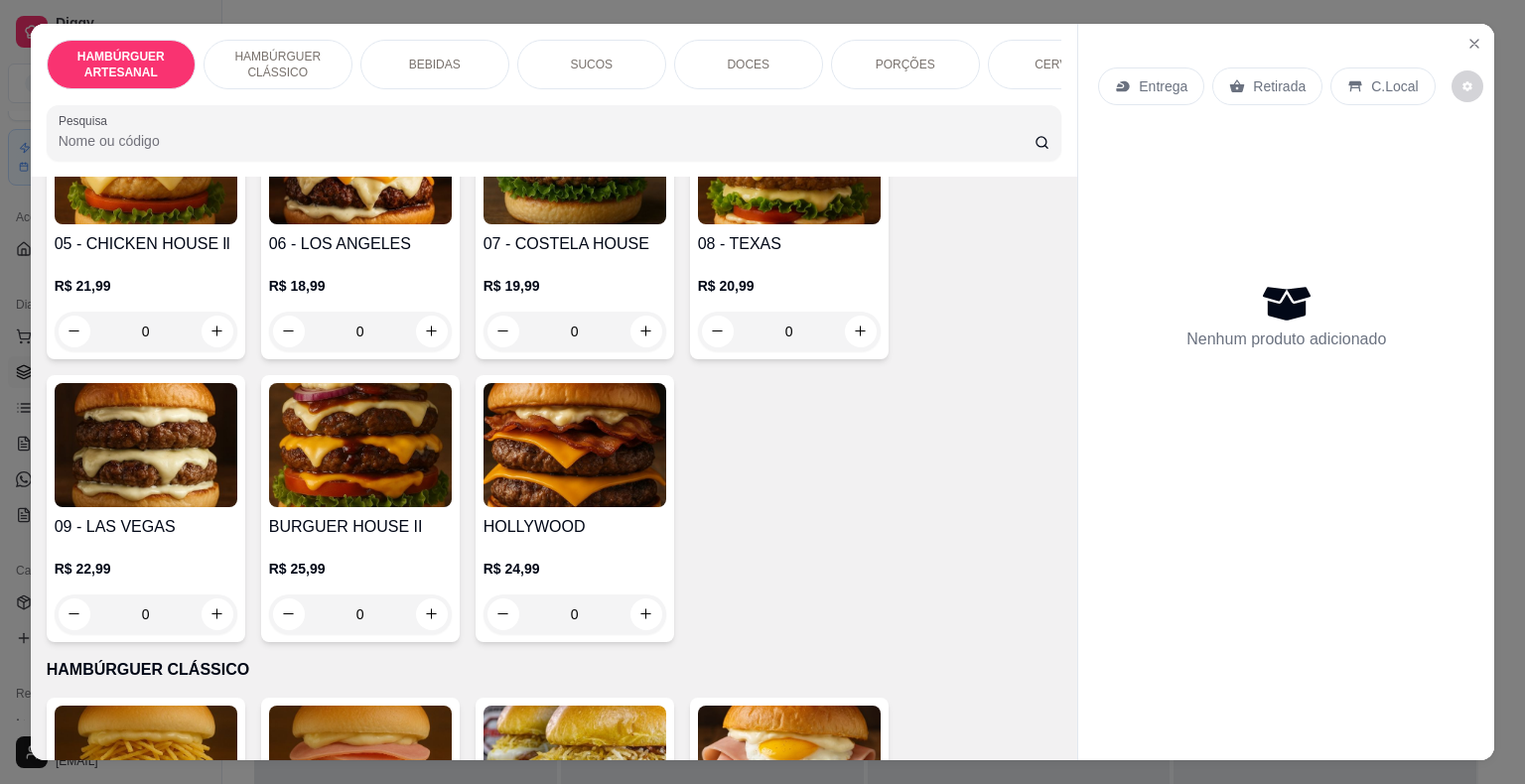 click on "HOLLYWOOD" at bounding box center (575, 527) 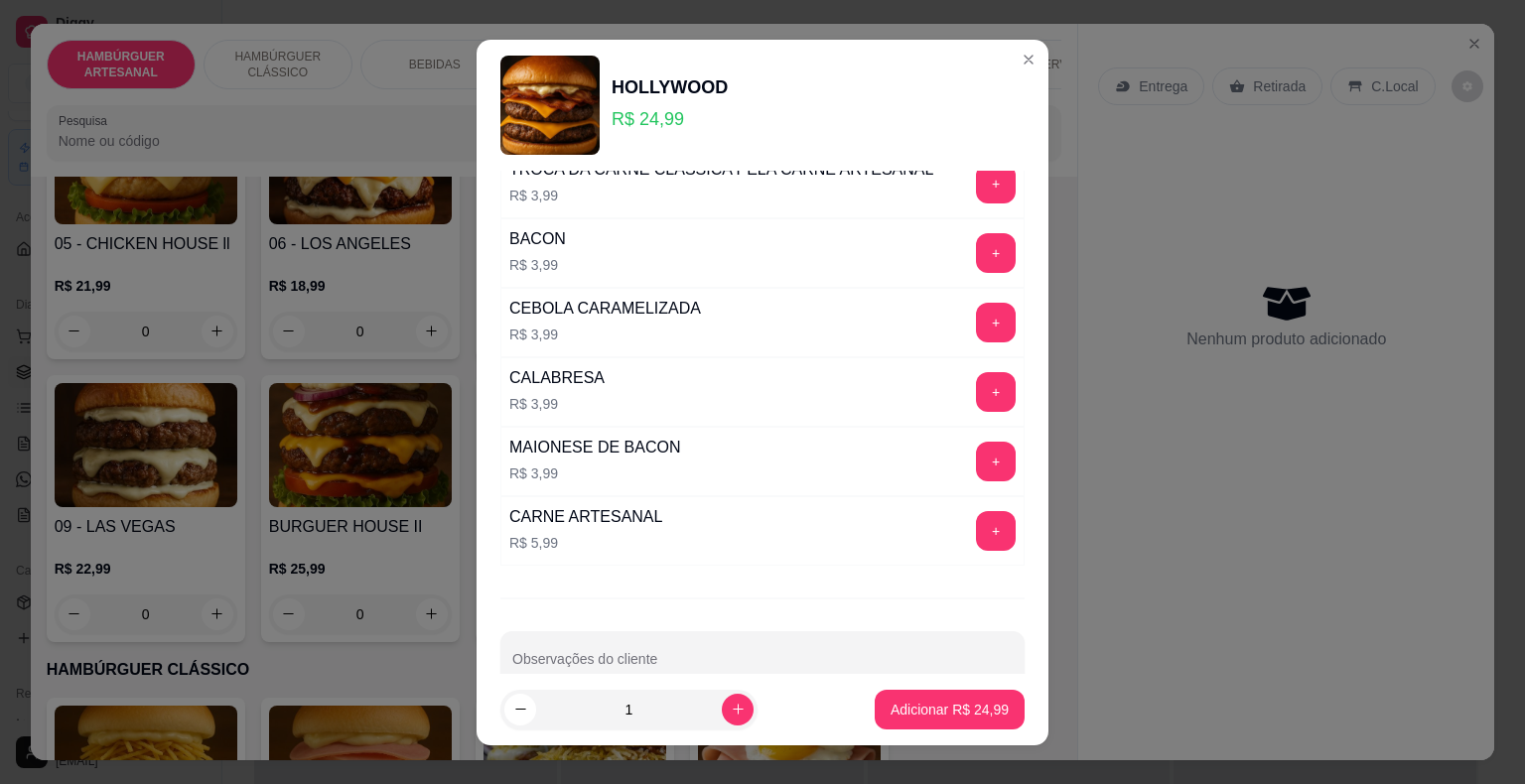 scroll, scrollTop: 961, scrollLeft: 0, axis: vertical 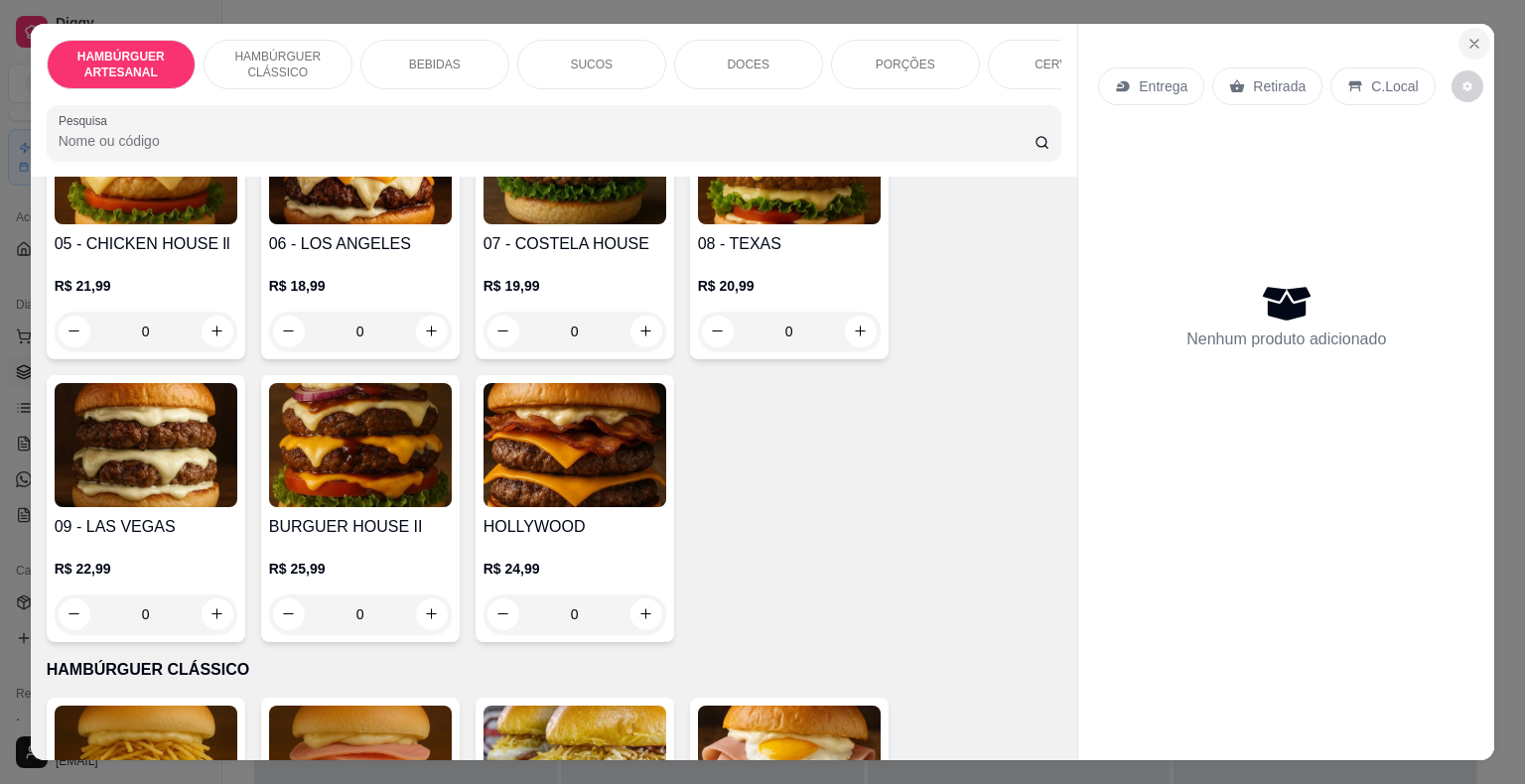 click 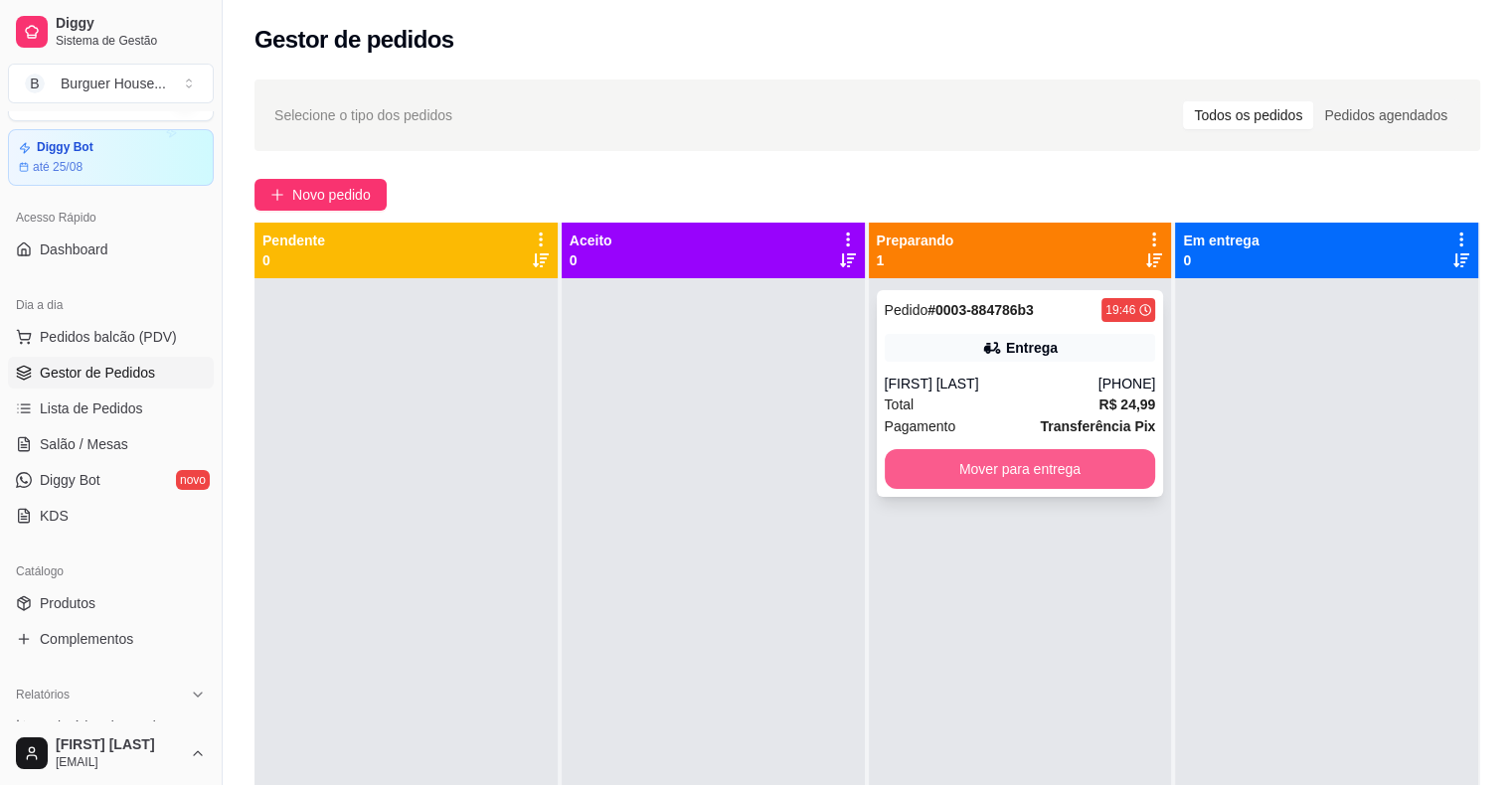 click on "Mover para entrega" at bounding box center [1020, 469] 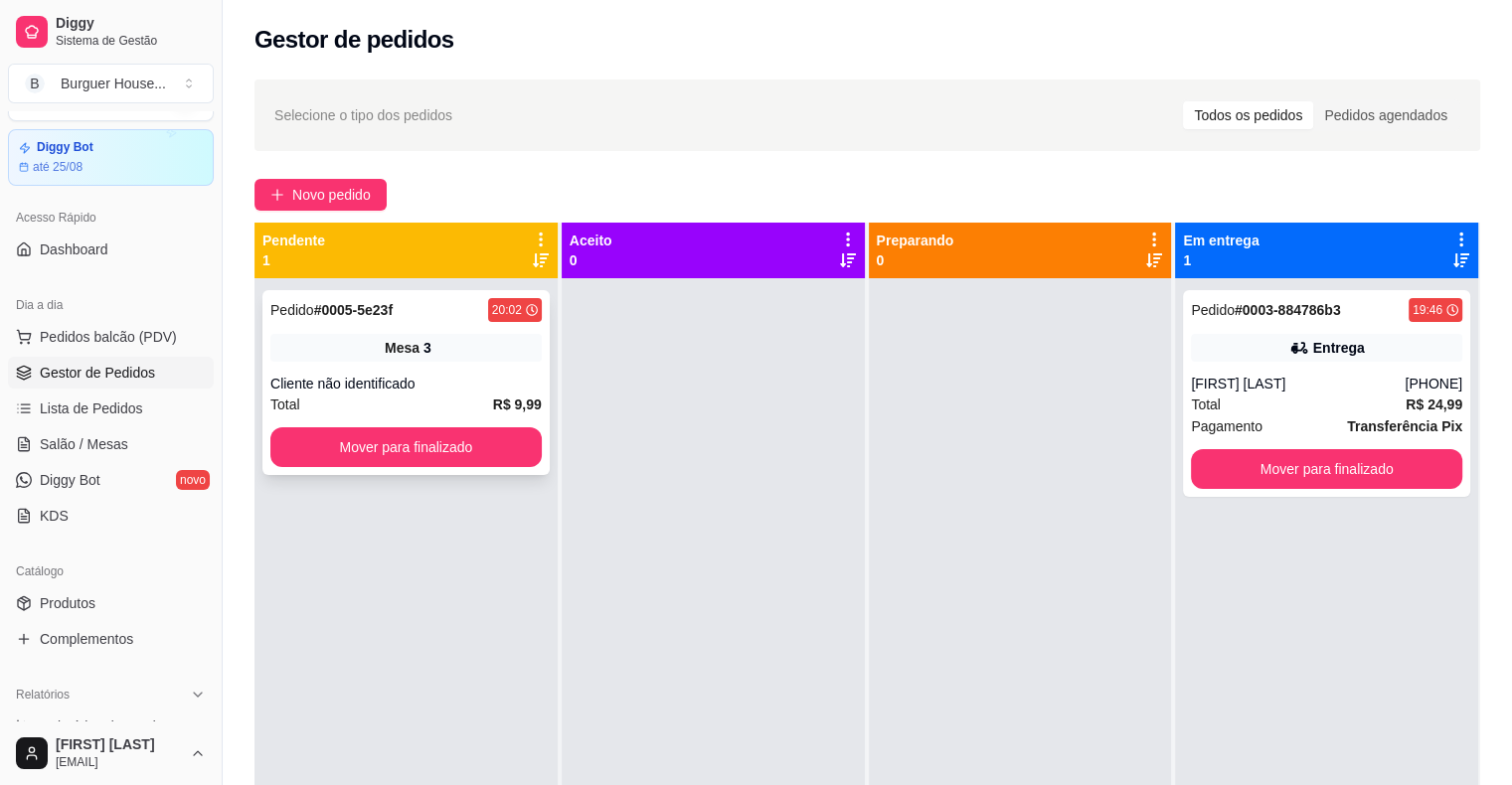 click on "Mesa" at bounding box center (402, 348) 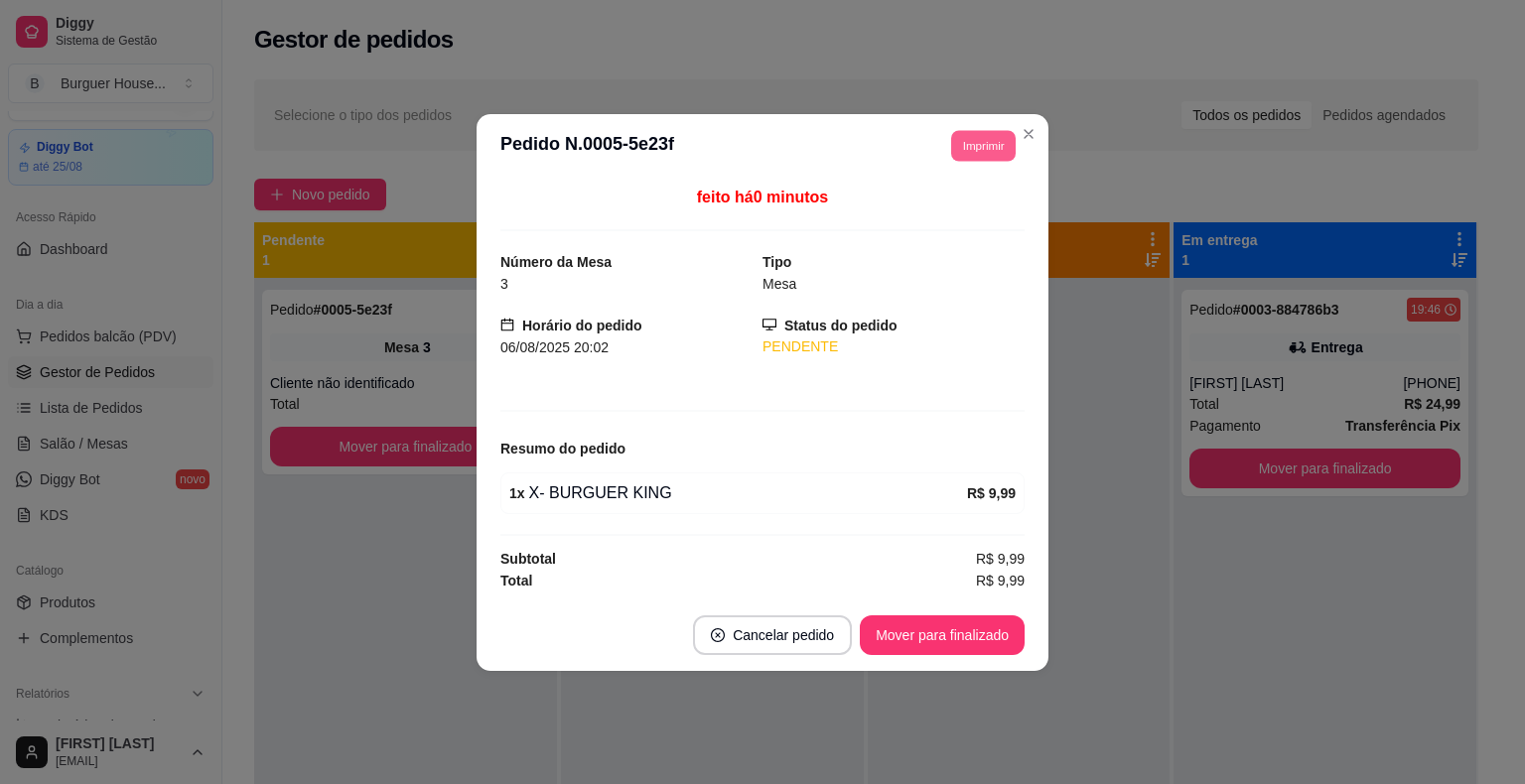 click on "Imprimir" at bounding box center (983, 145) 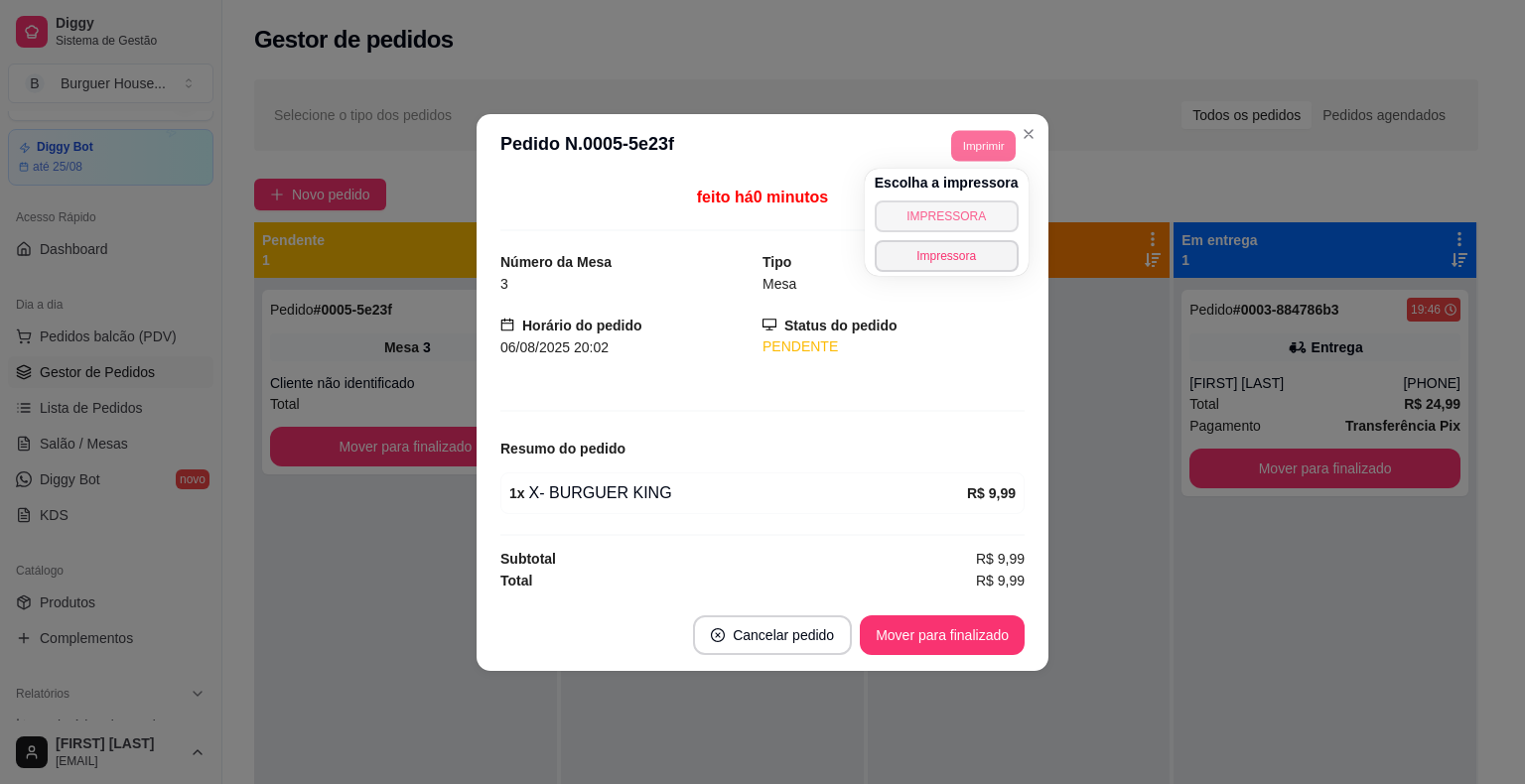 click on "IMPRESSORA" at bounding box center (946, 216) 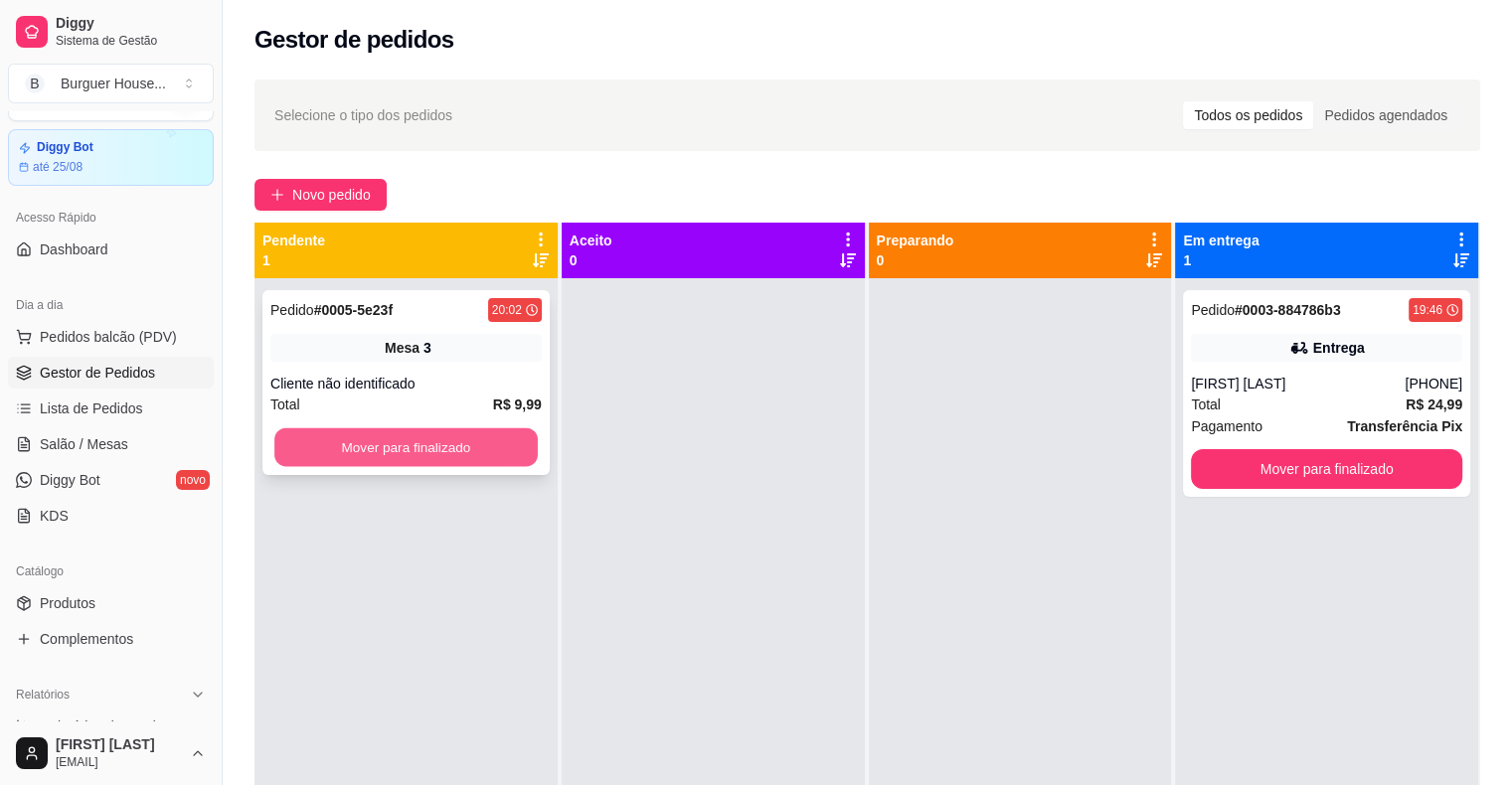 click on "Mover para finalizado" at bounding box center [406, 447] 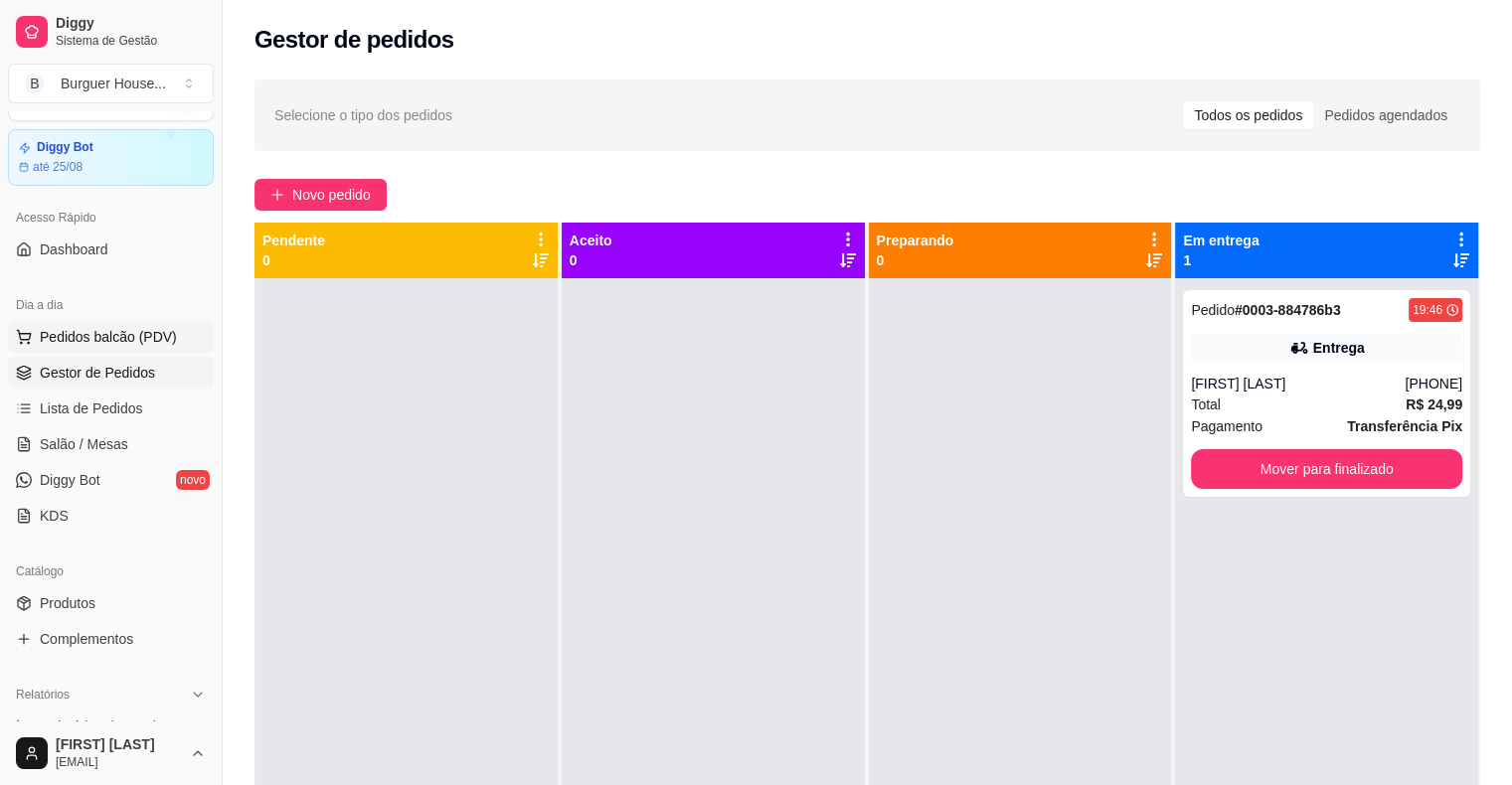 click on "Pedidos balcão (PDV)" at bounding box center [108, 337] 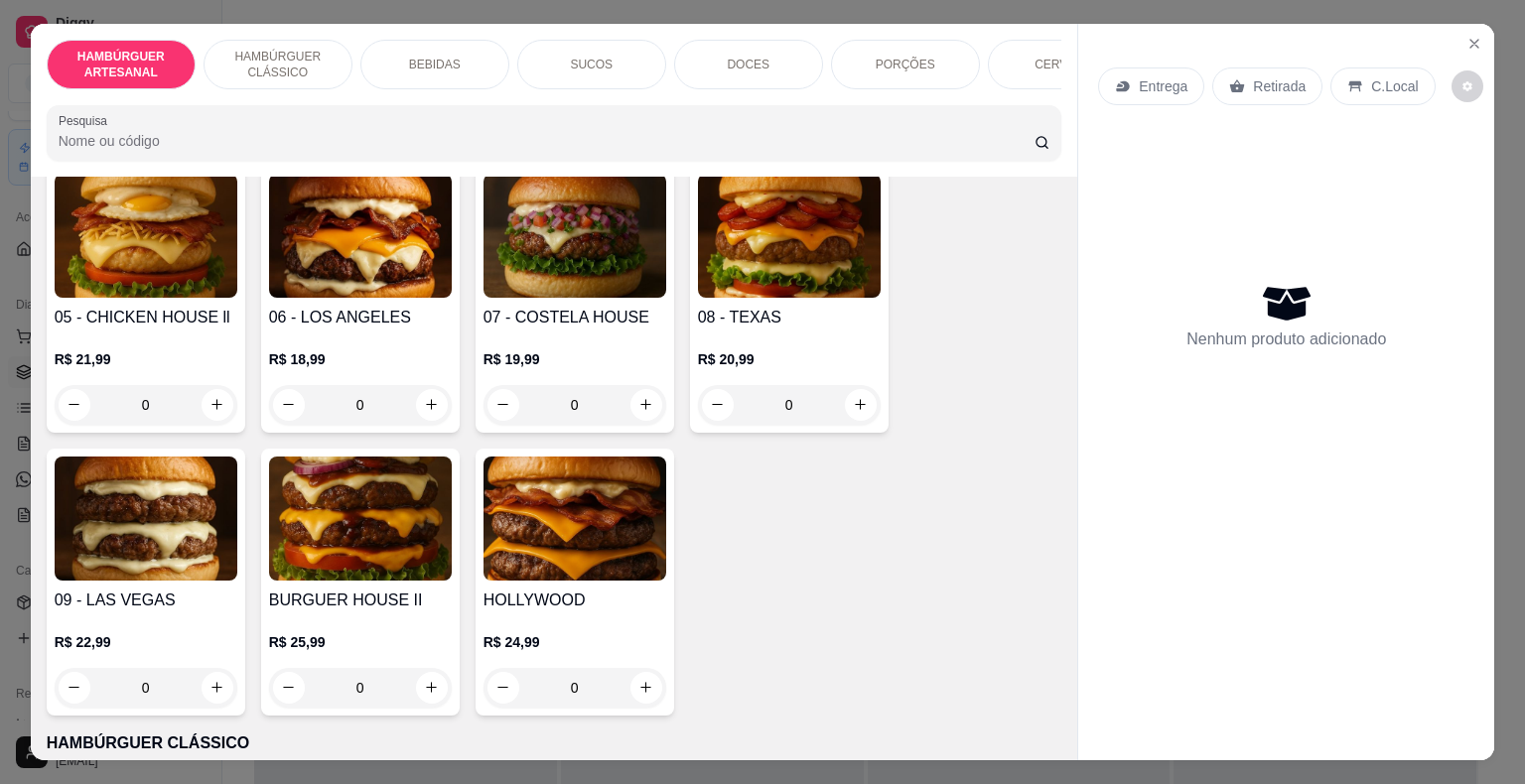 scroll, scrollTop: 0, scrollLeft: 0, axis: both 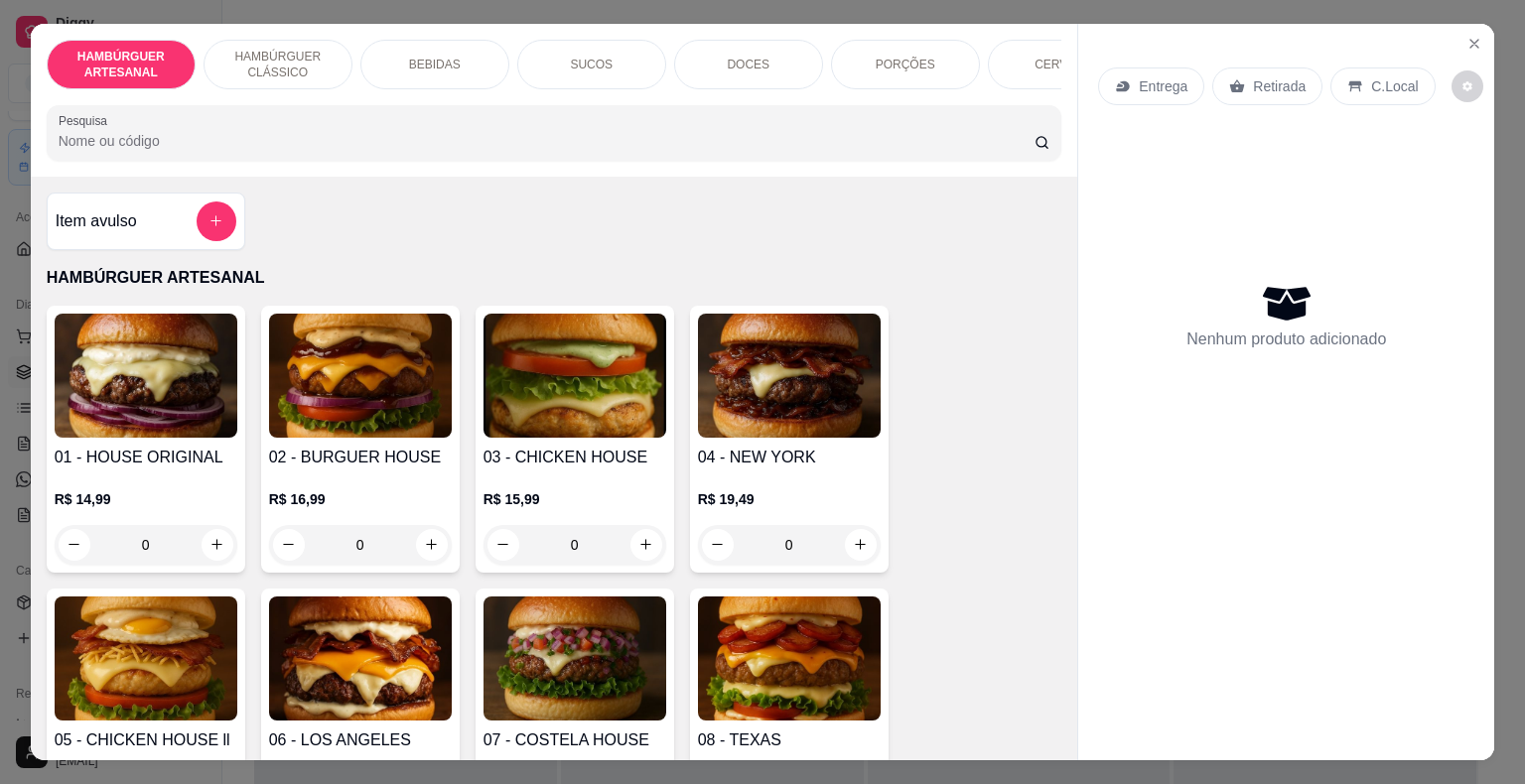 click on "0" at bounding box center (146, 545) 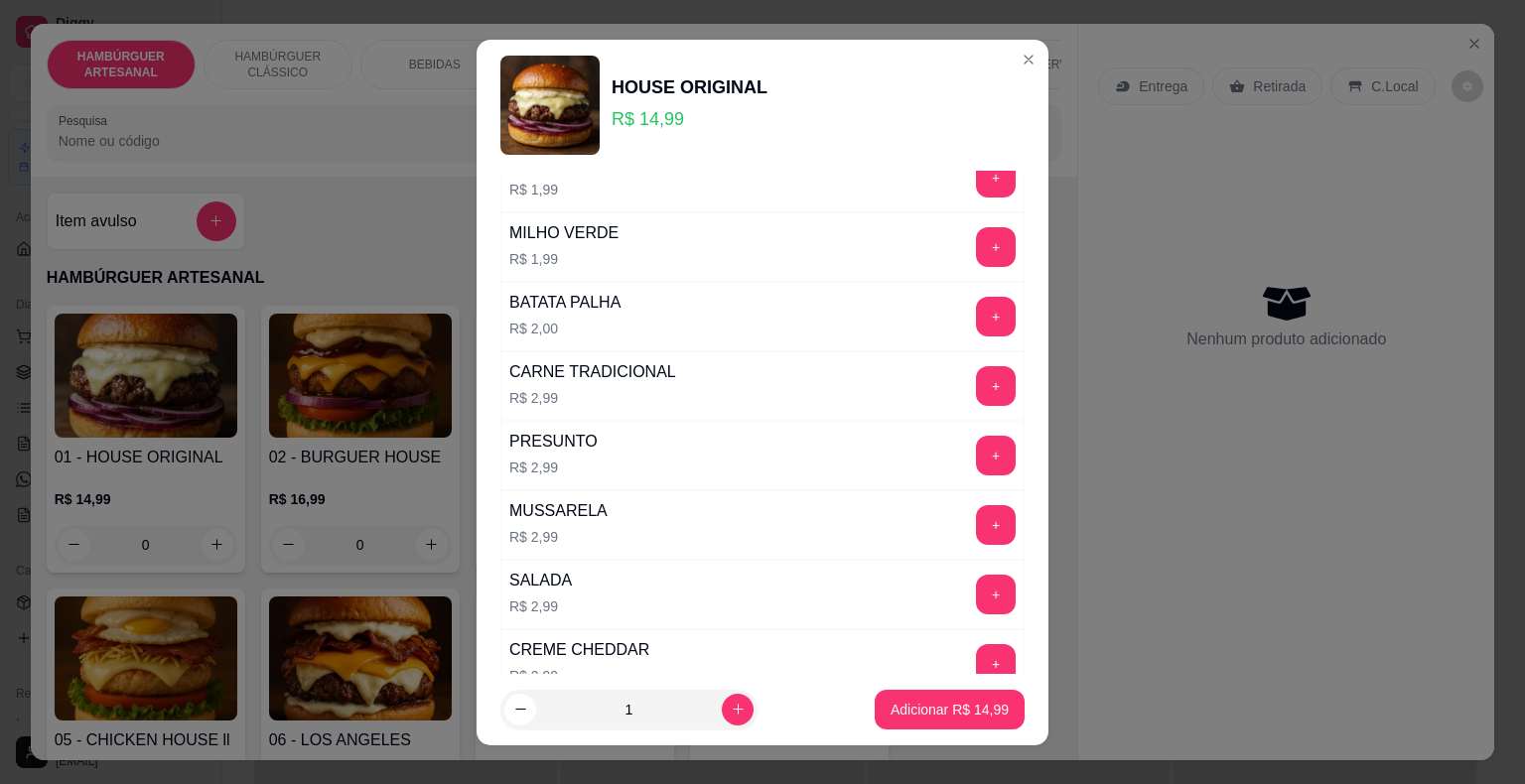 scroll, scrollTop: 67, scrollLeft: 0, axis: vertical 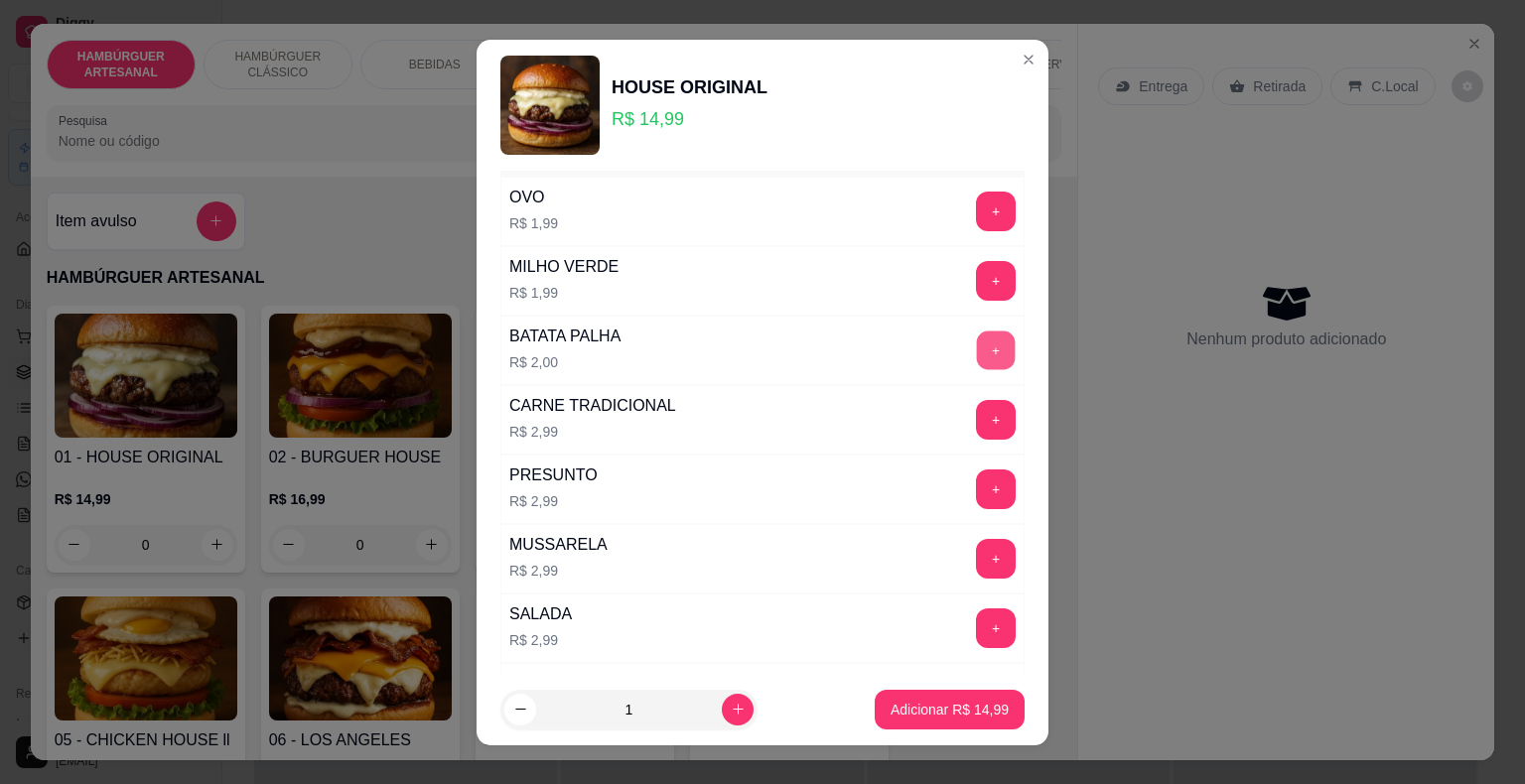 click on "+" at bounding box center (996, 349) 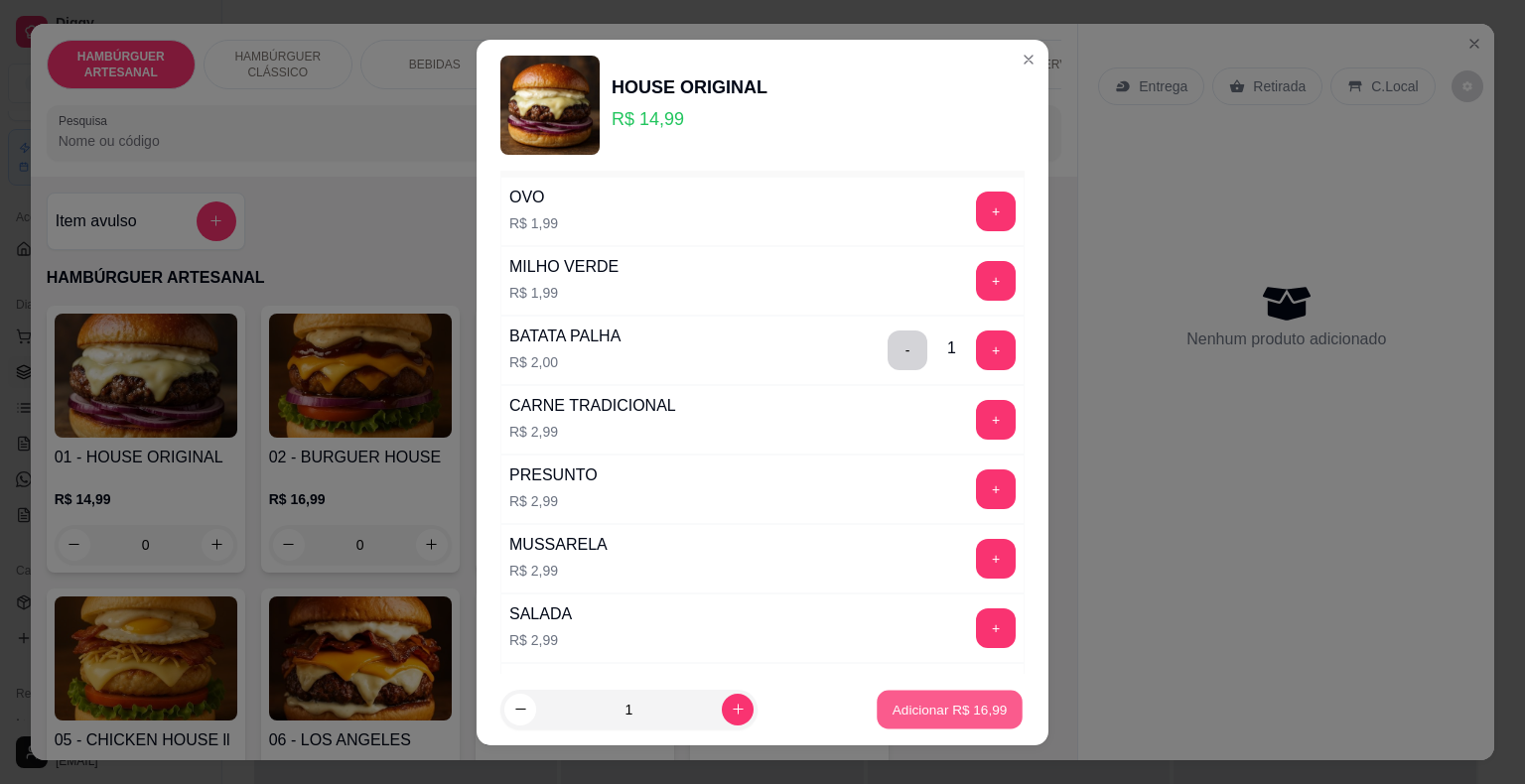 click on "Adicionar   R$ 16,99" at bounding box center [950, 709] 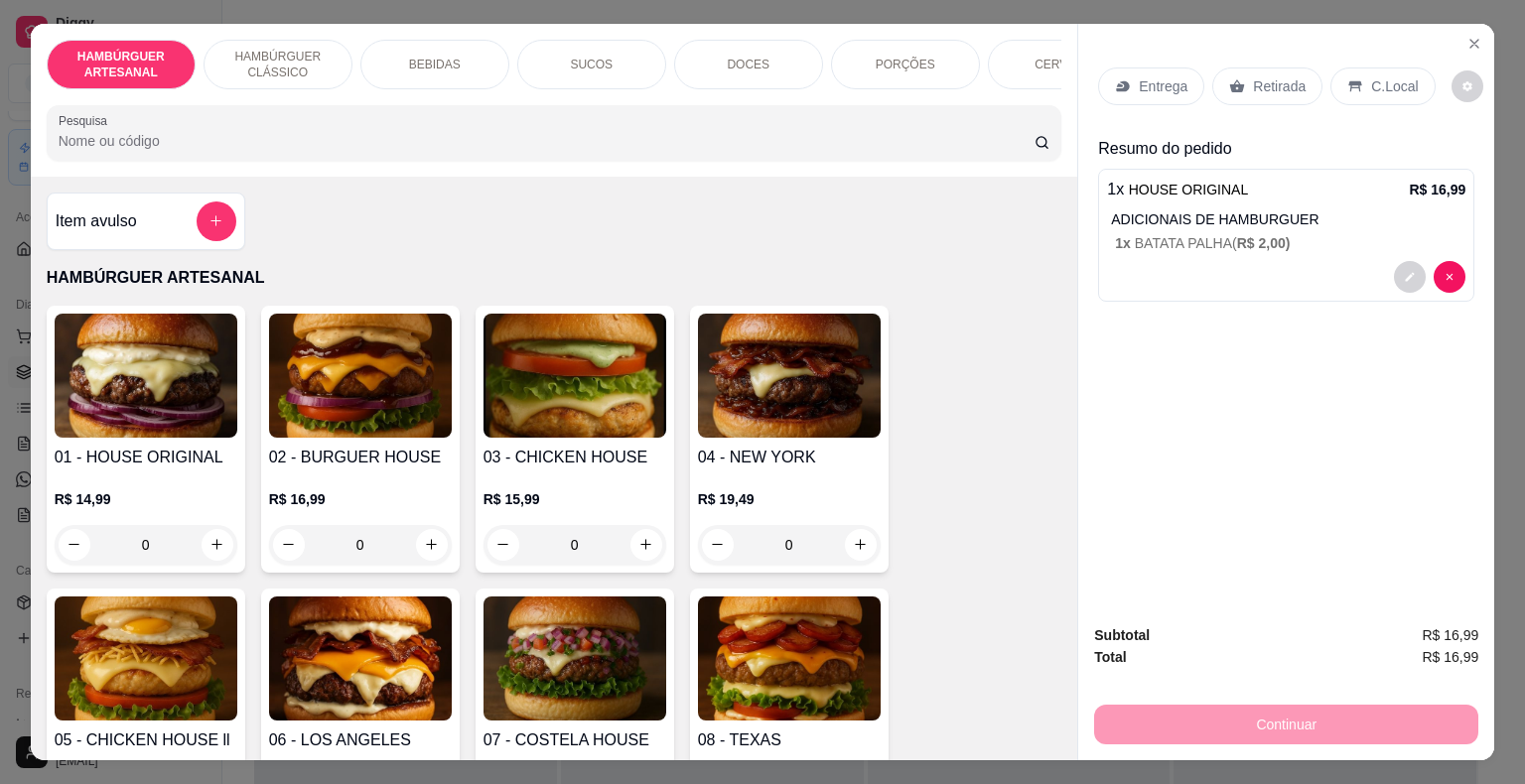 click on "Entrega" at bounding box center [1163, 86] 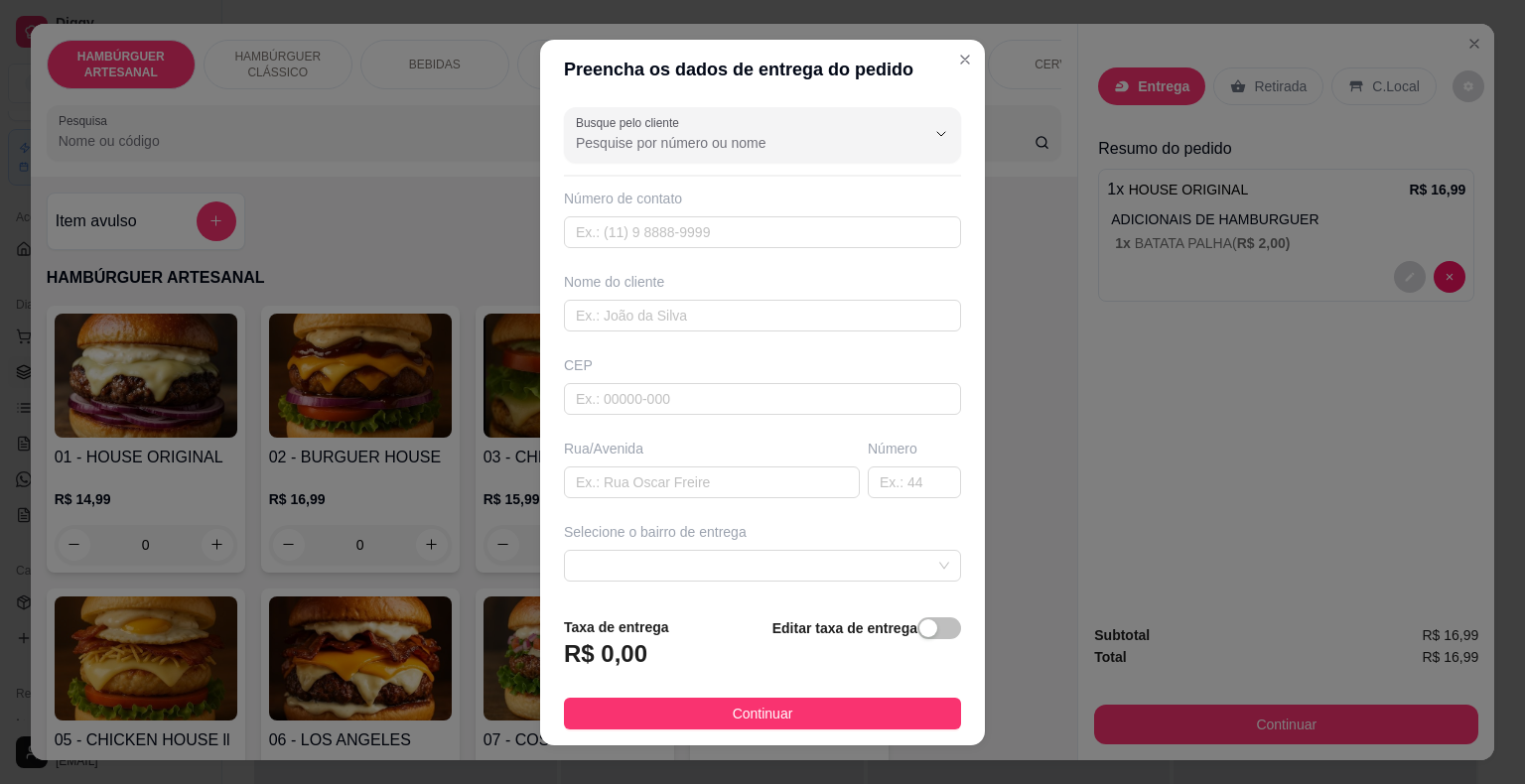 scroll, scrollTop: 164, scrollLeft: 0, axis: vertical 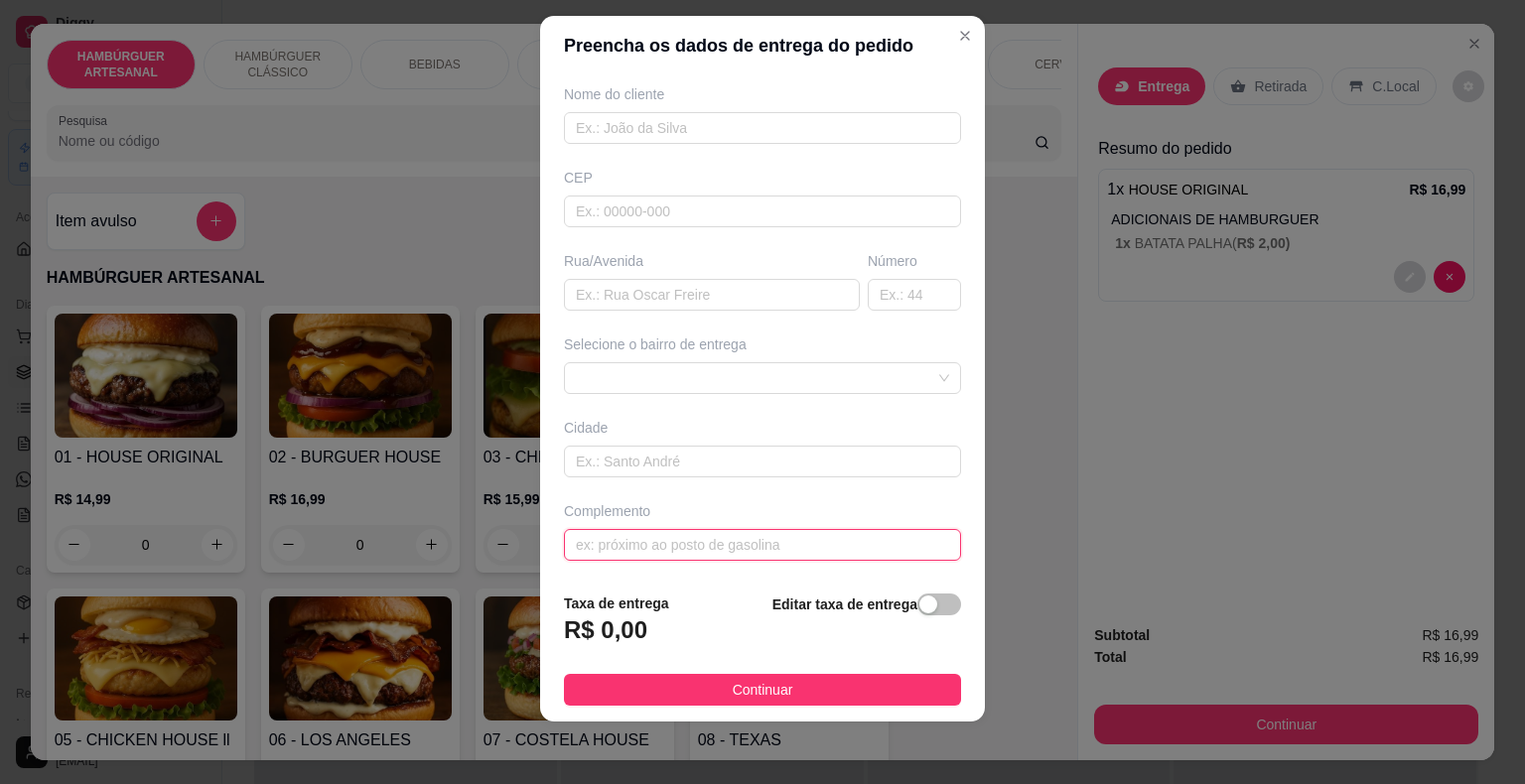 click at bounding box center (762, 545) 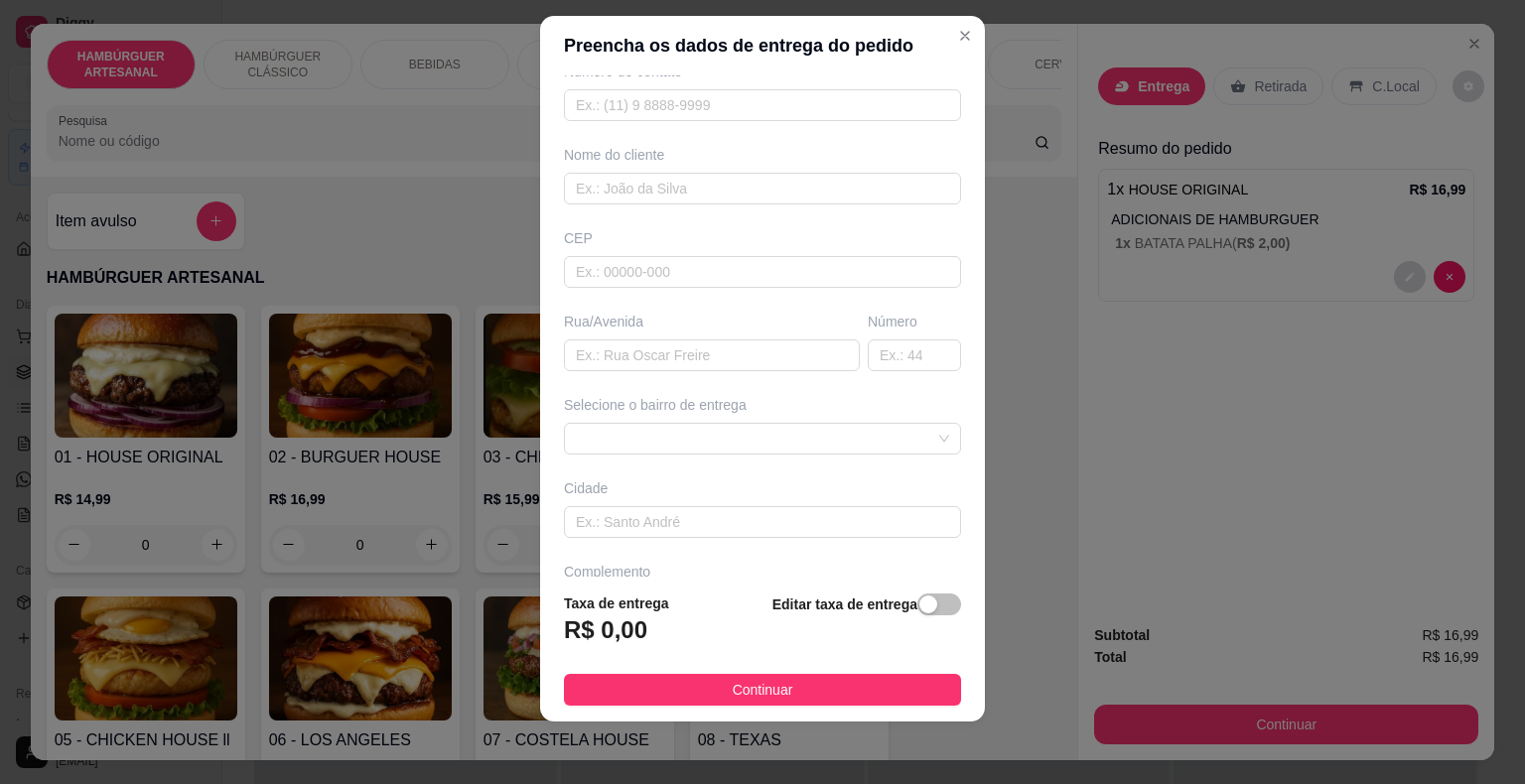 scroll, scrollTop: 0, scrollLeft: 0, axis: both 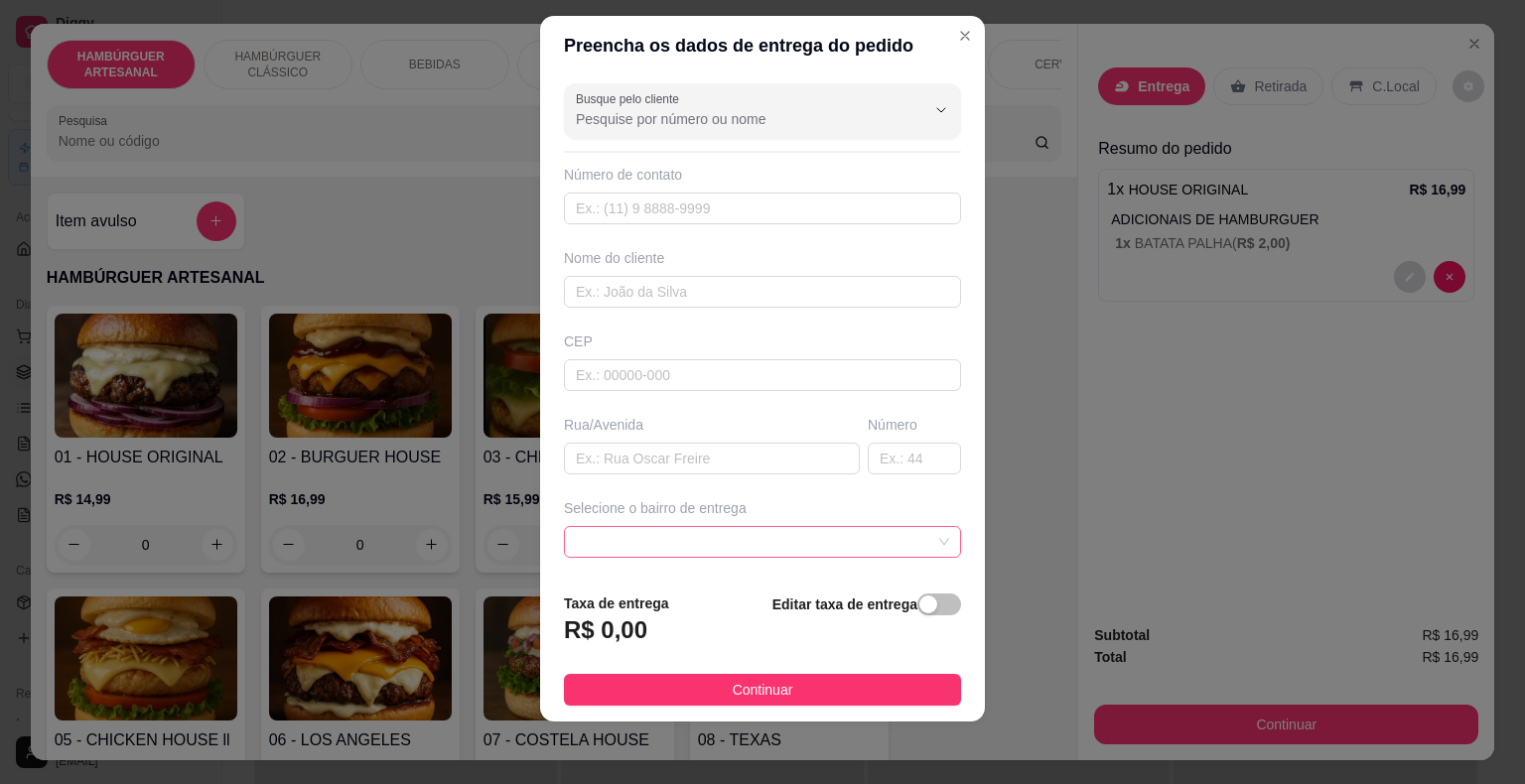 click at bounding box center [762, 542] 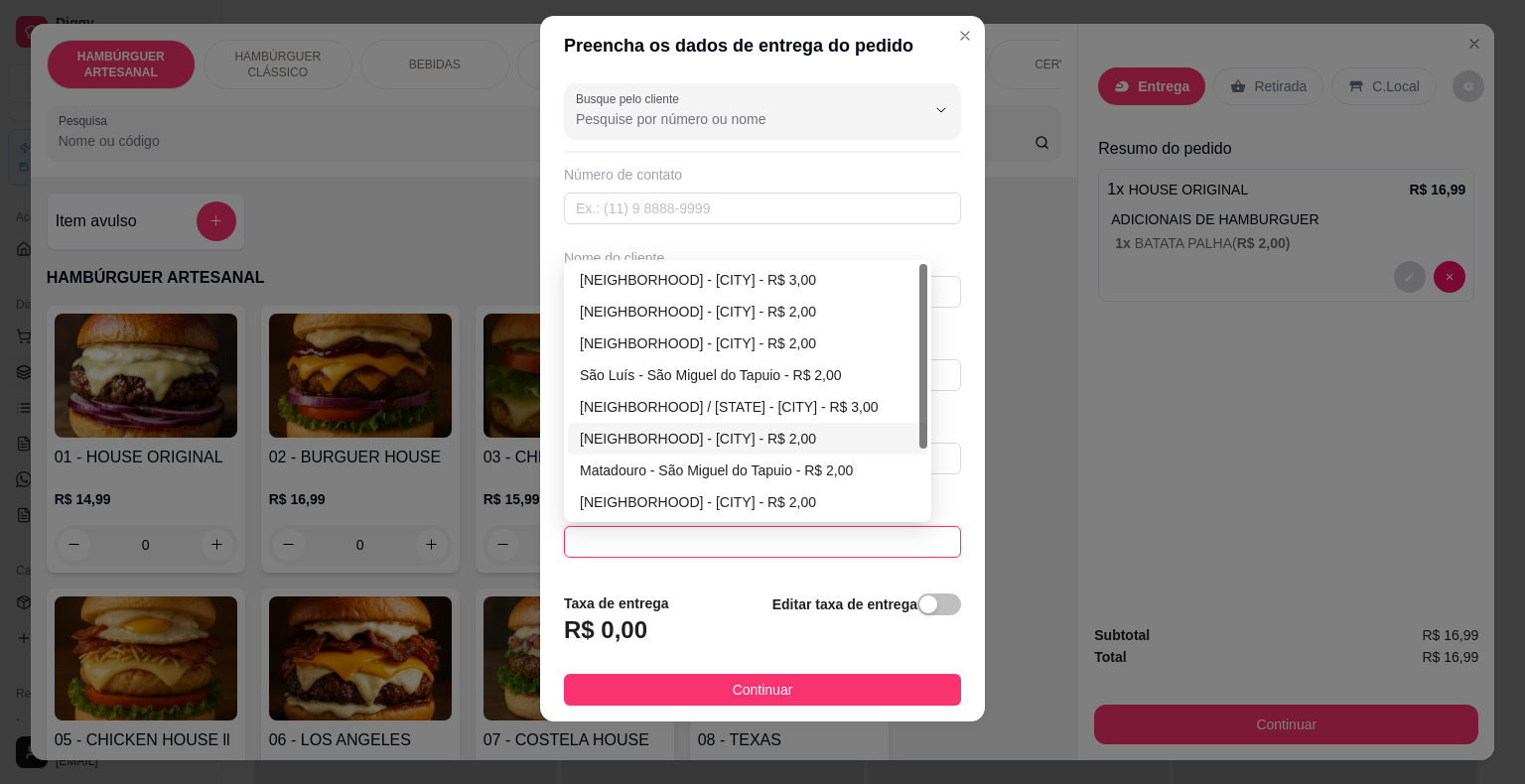 scroll, scrollTop: 95, scrollLeft: 0, axis: vertical 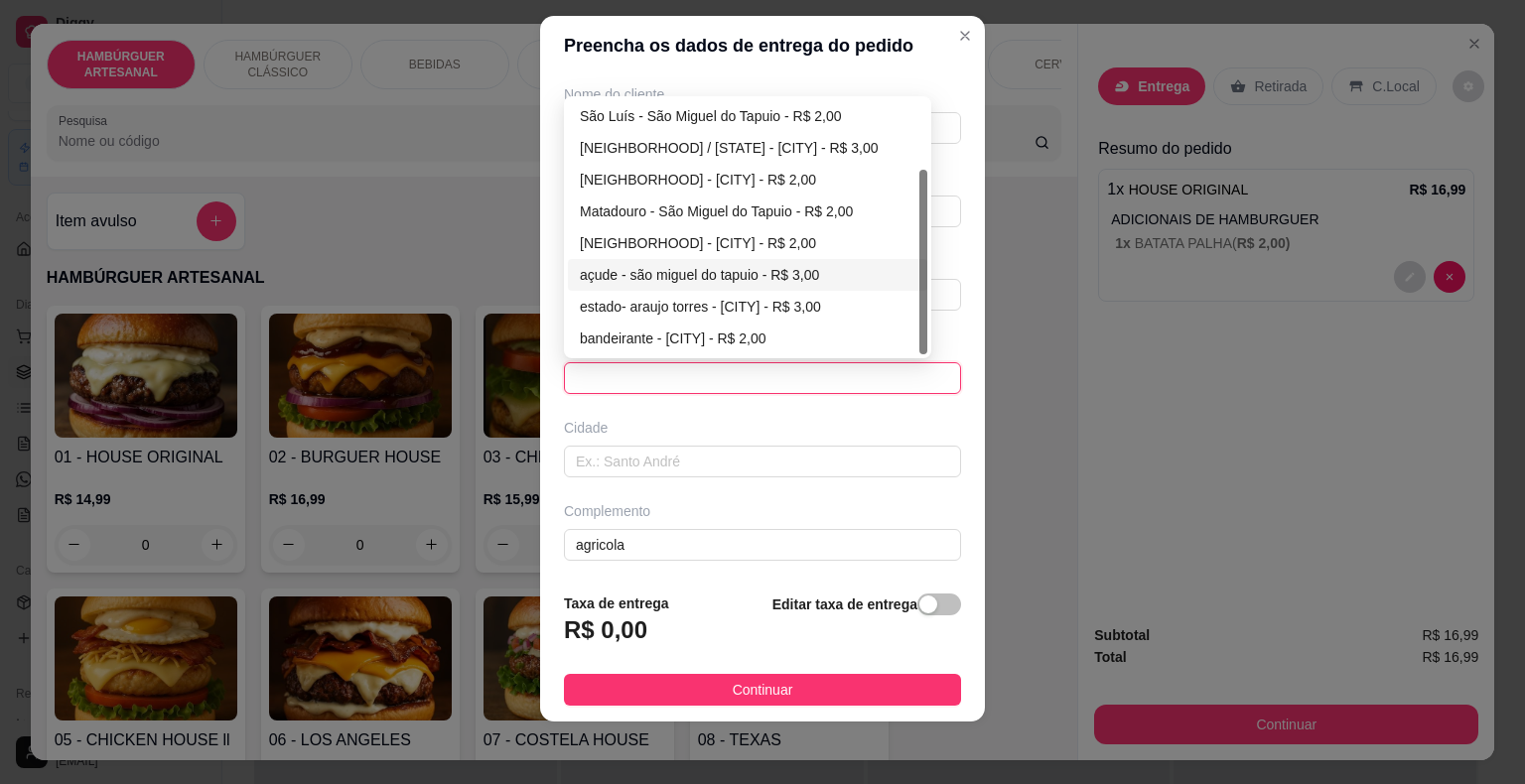 click on "açude  - são miguel do tapuio -  R$ 3,00" at bounding box center (748, 275) 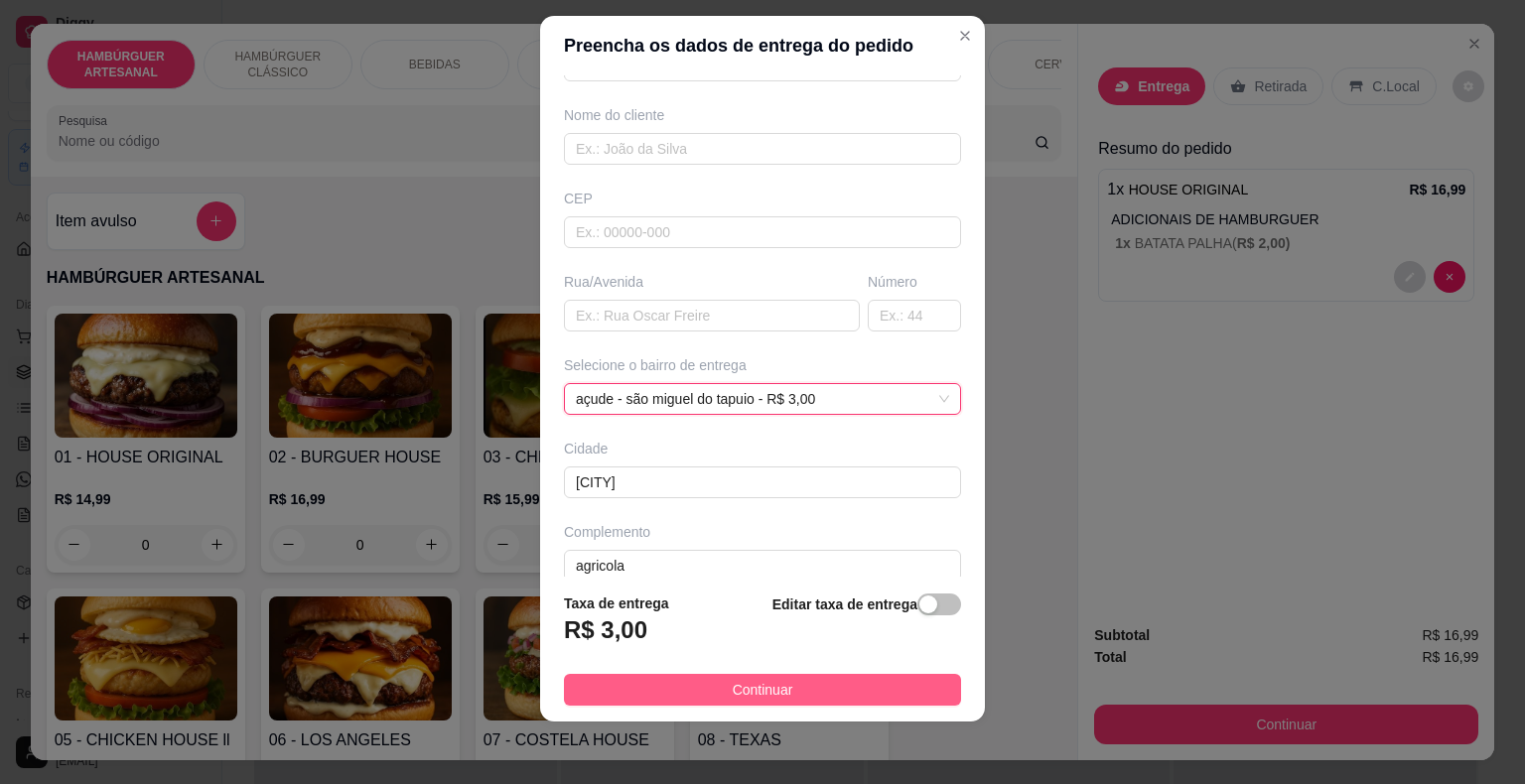 scroll, scrollTop: 164, scrollLeft: 0, axis: vertical 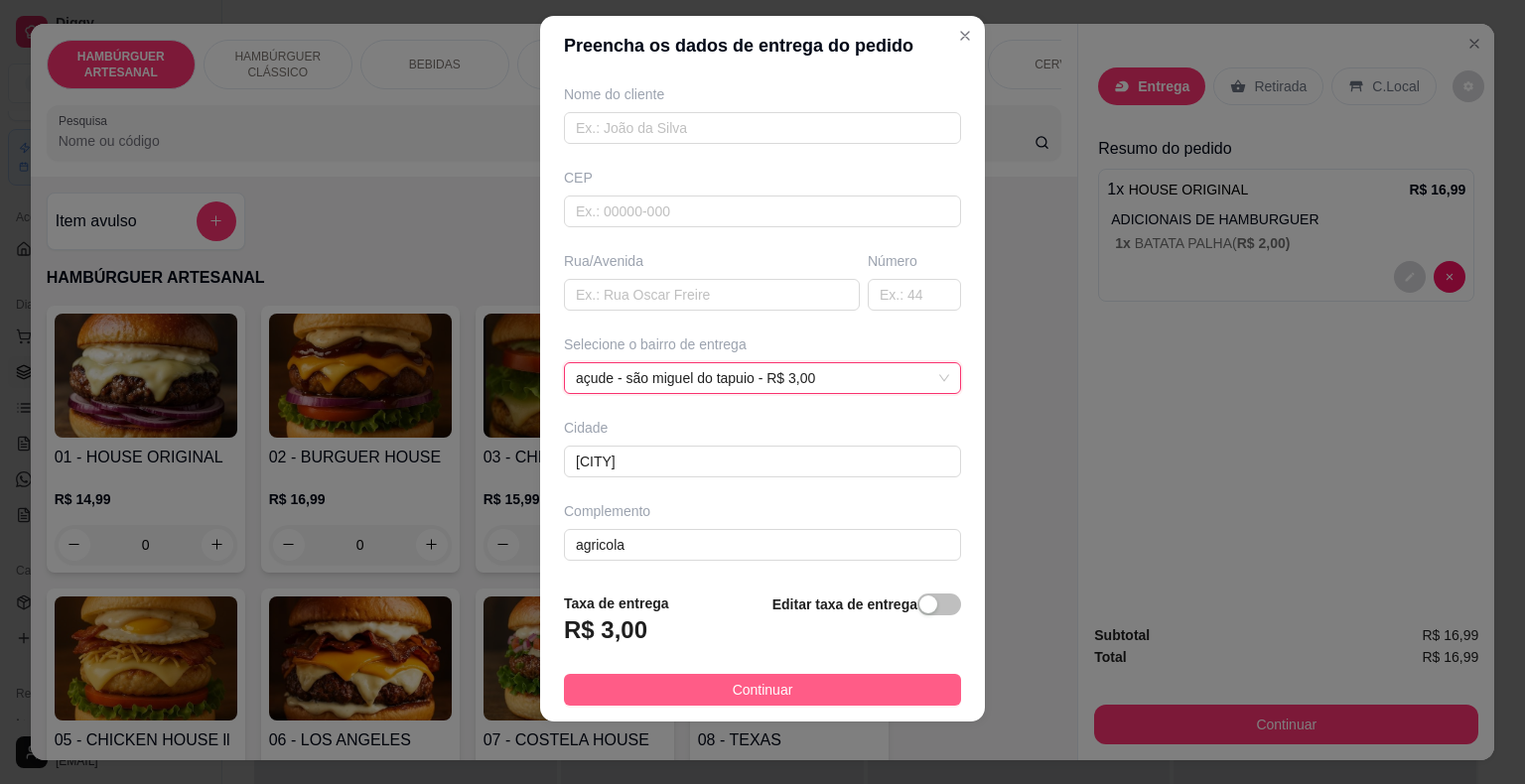 click on "Continuar" at bounding box center [762, 690] 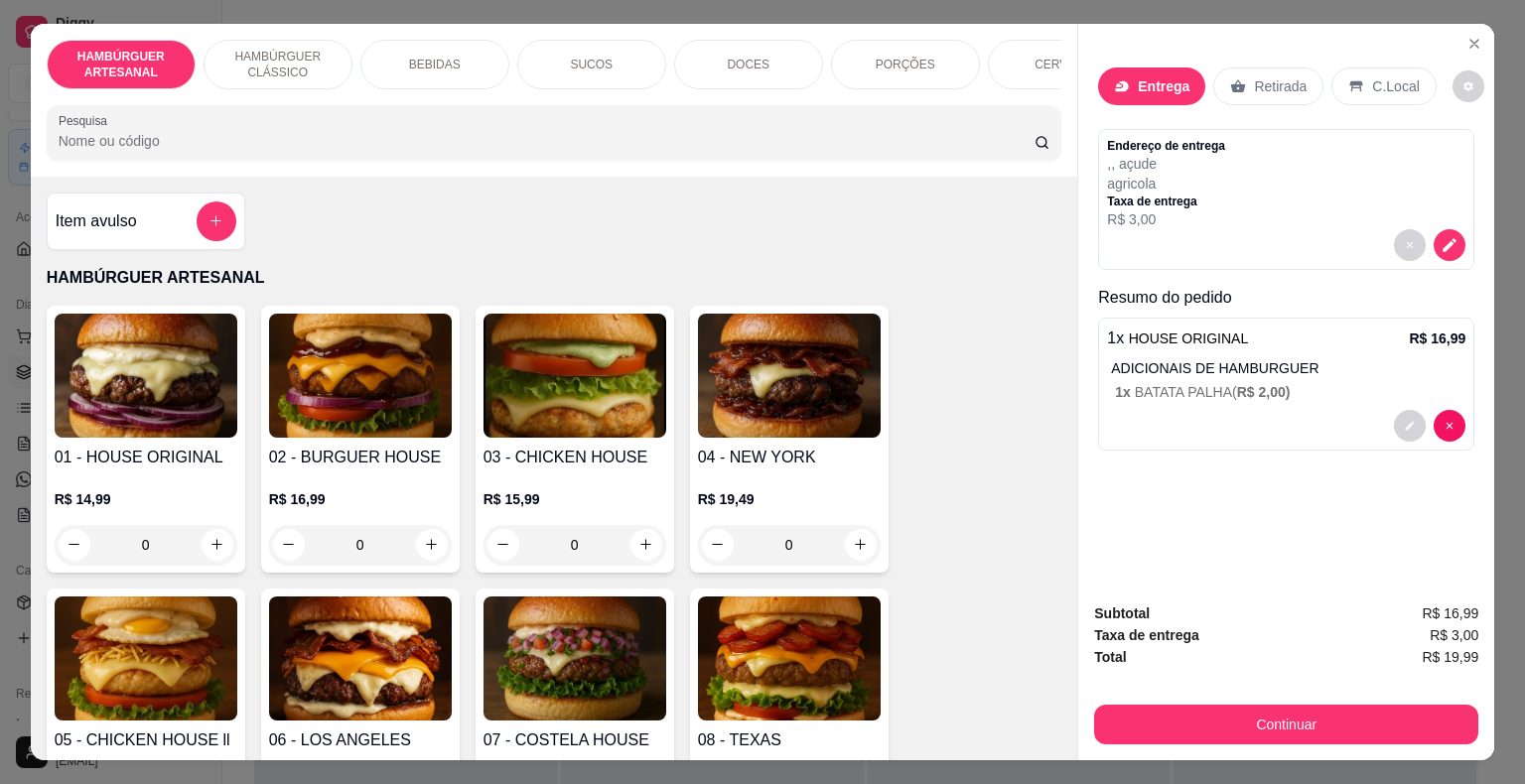 click on "1 x   HOUSE ORIGINAL R$ 16,99 ADICIONAIS DE HAMBURGUER  1 x   BATATA PALHA  ( R$ 2,00 )" at bounding box center (1286, 384) 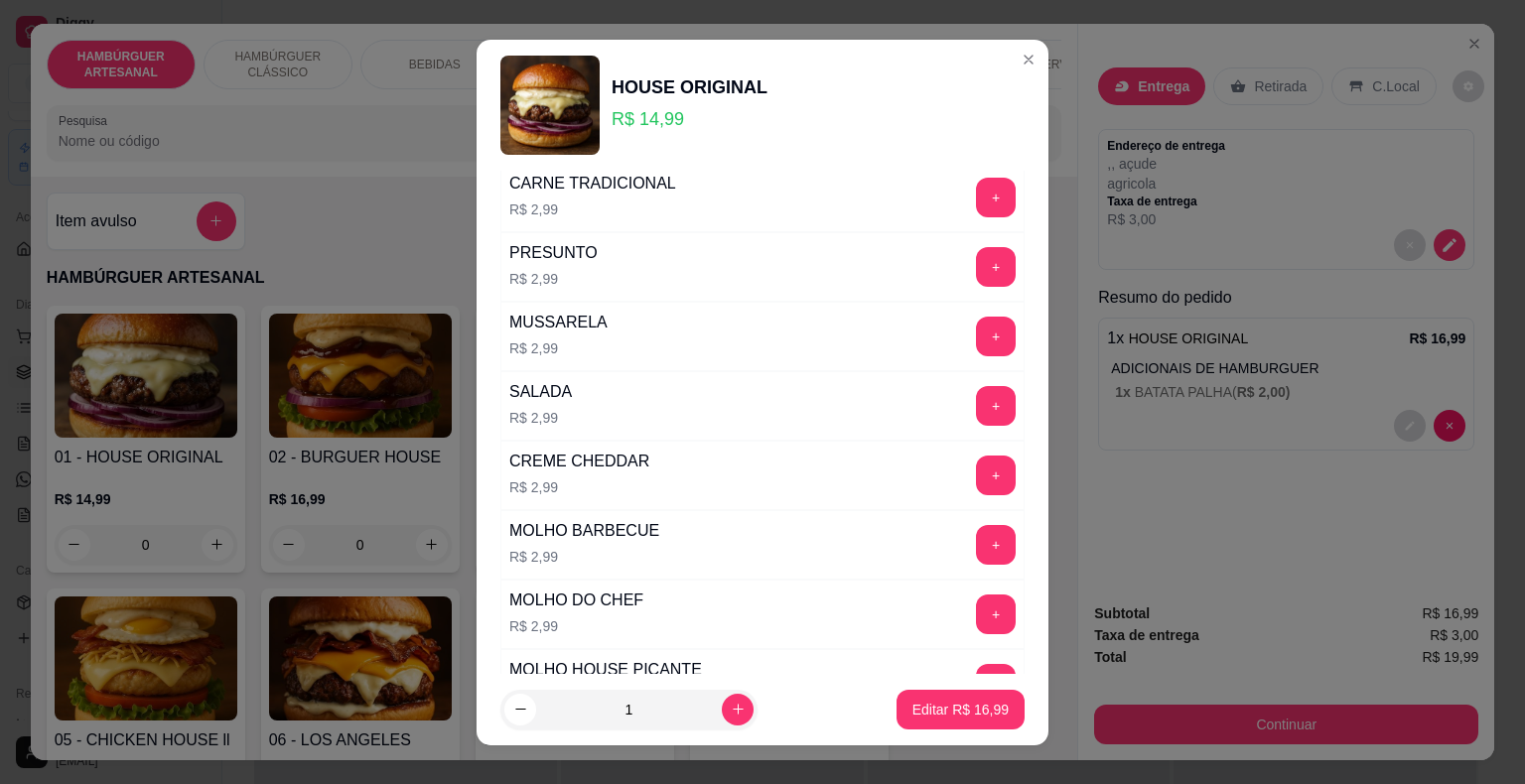 scroll, scrollTop: 298, scrollLeft: 0, axis: vertical 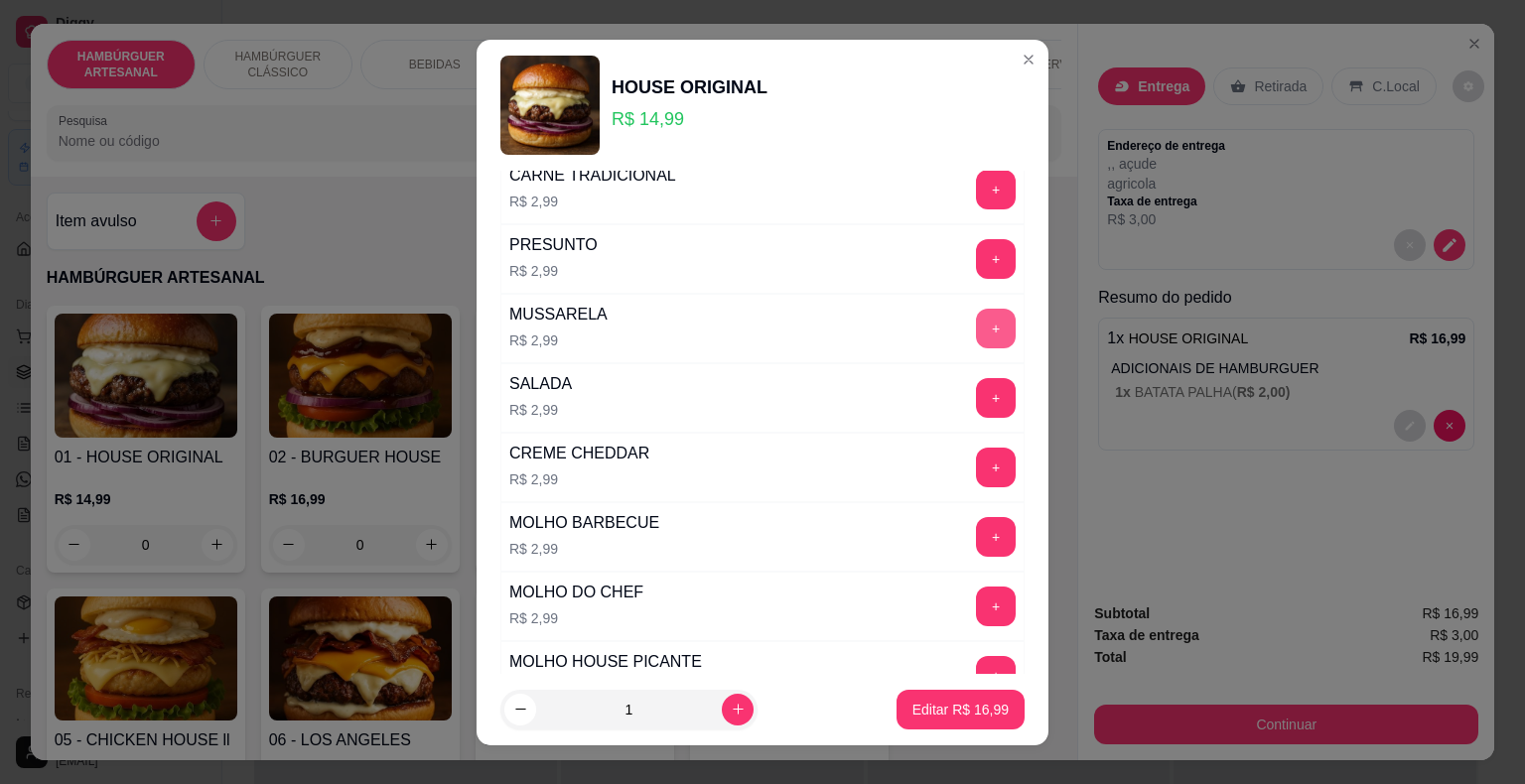 click on "+" at bounding box center (996, 328) 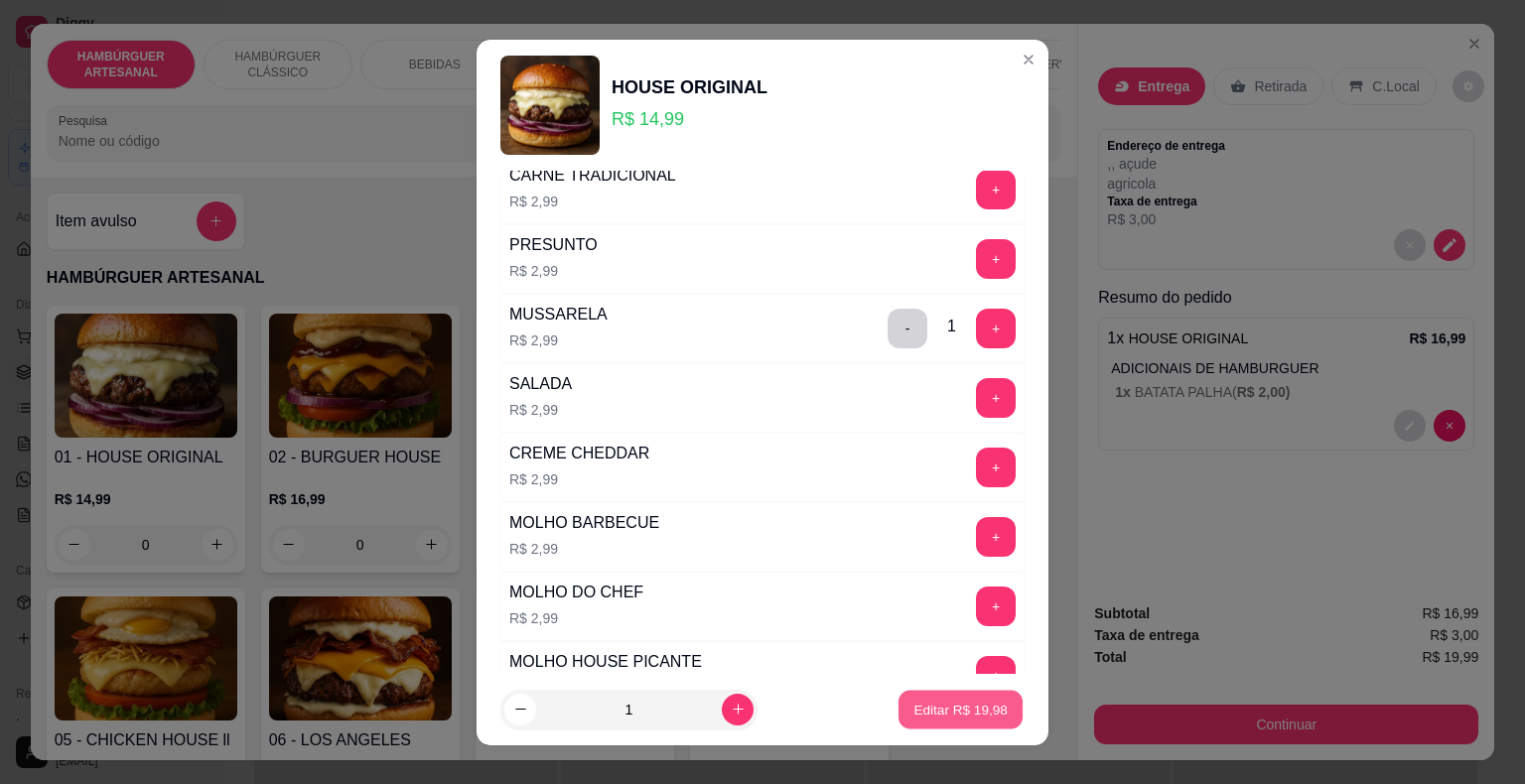 click on "Editar   R$ 19,98" at bounding box center [960, 709] 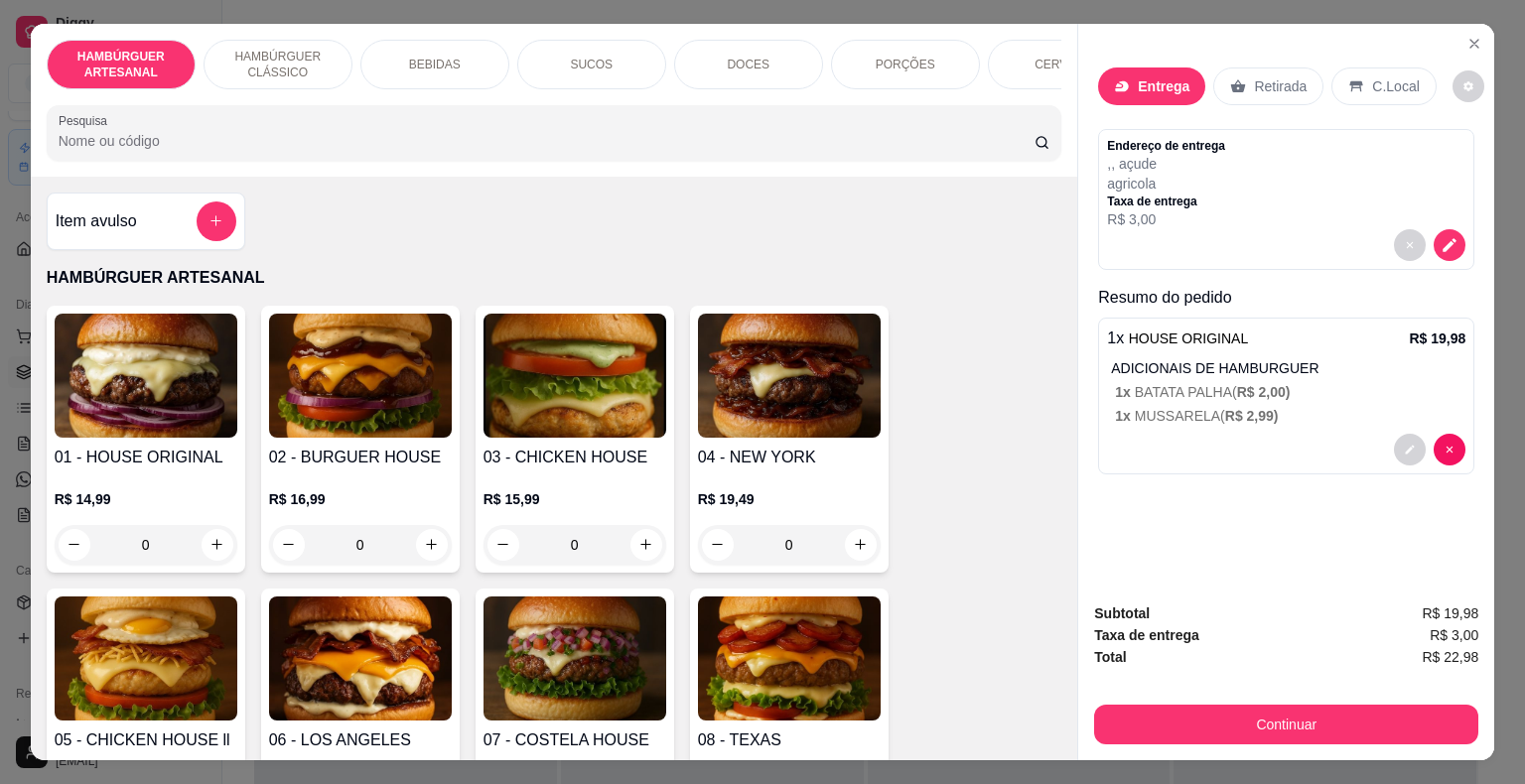 click at bounding box center (1286, 450) 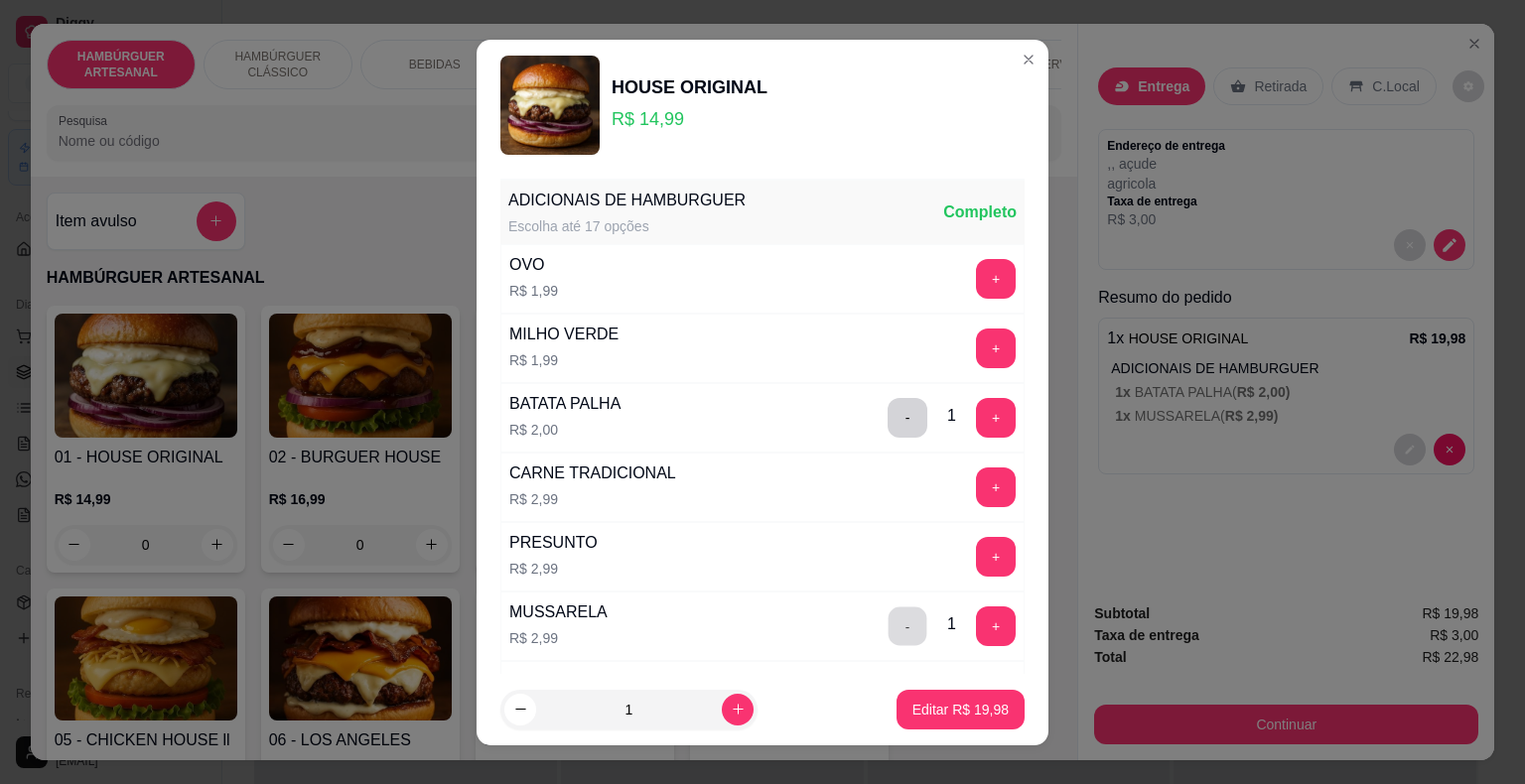 click on "-" at bounding box center [907, 625] 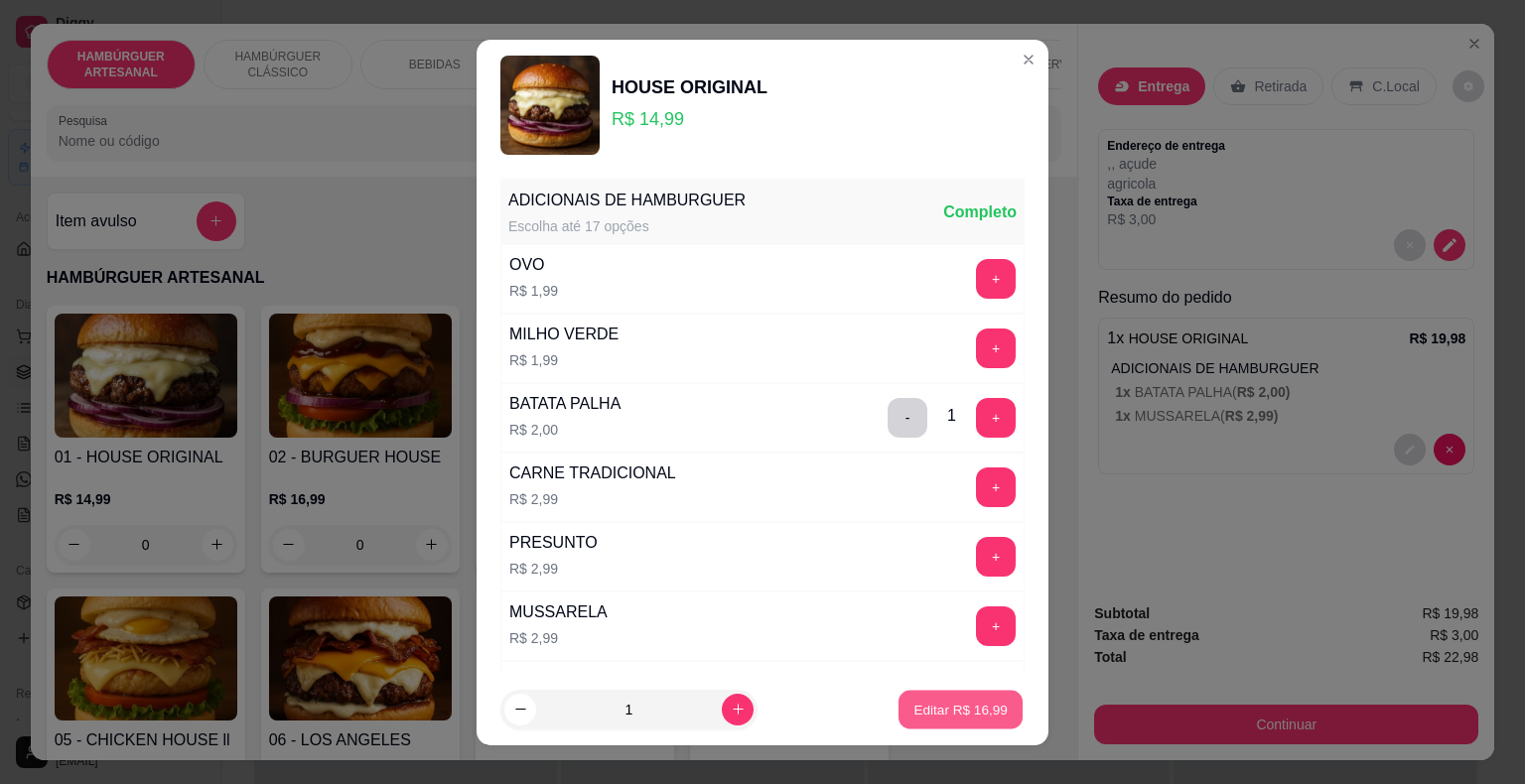 click on "Editar   R$ 16,99" at bounding box center [960, 709] 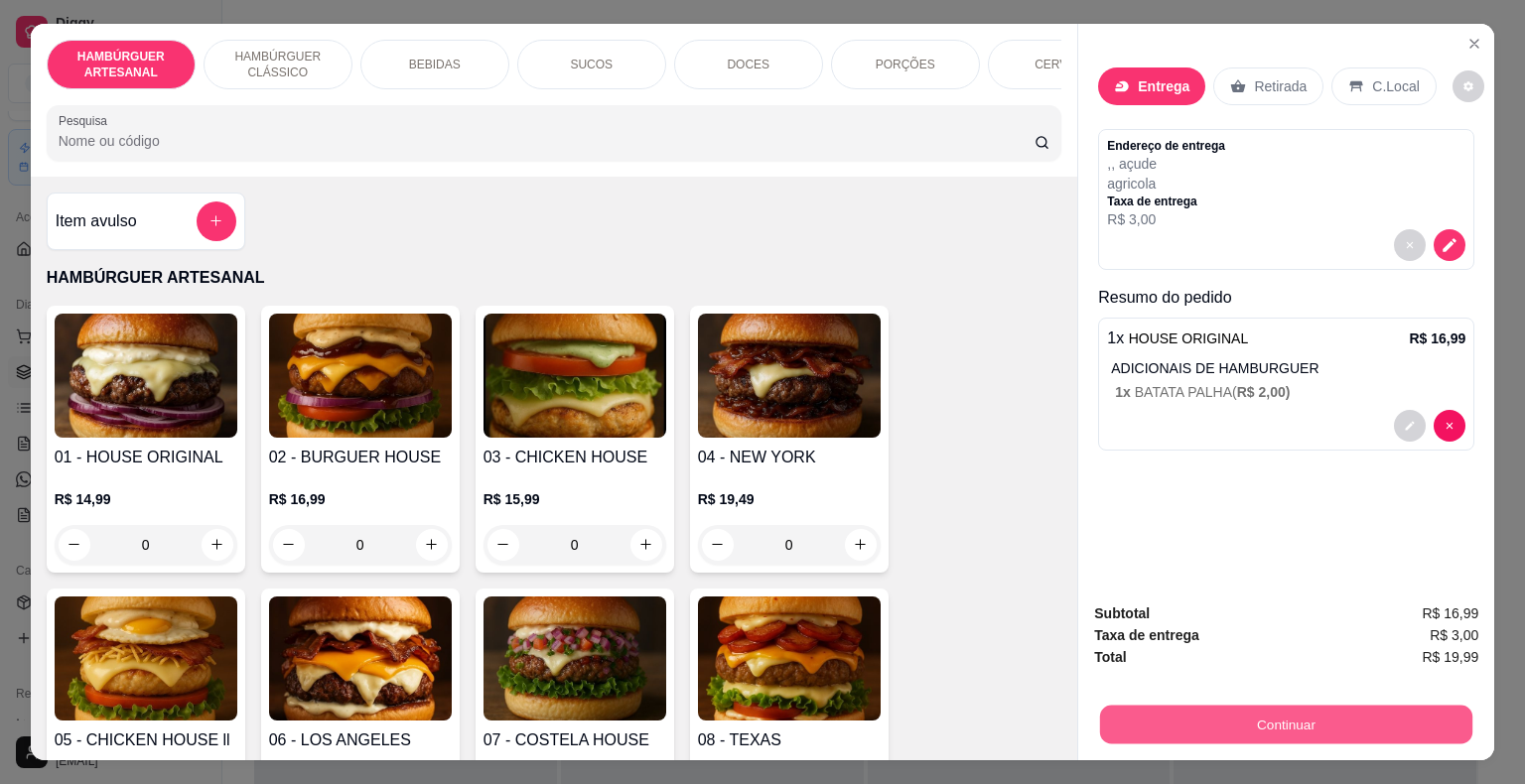 click on "Continuar" at bounding box center [1286, 724] 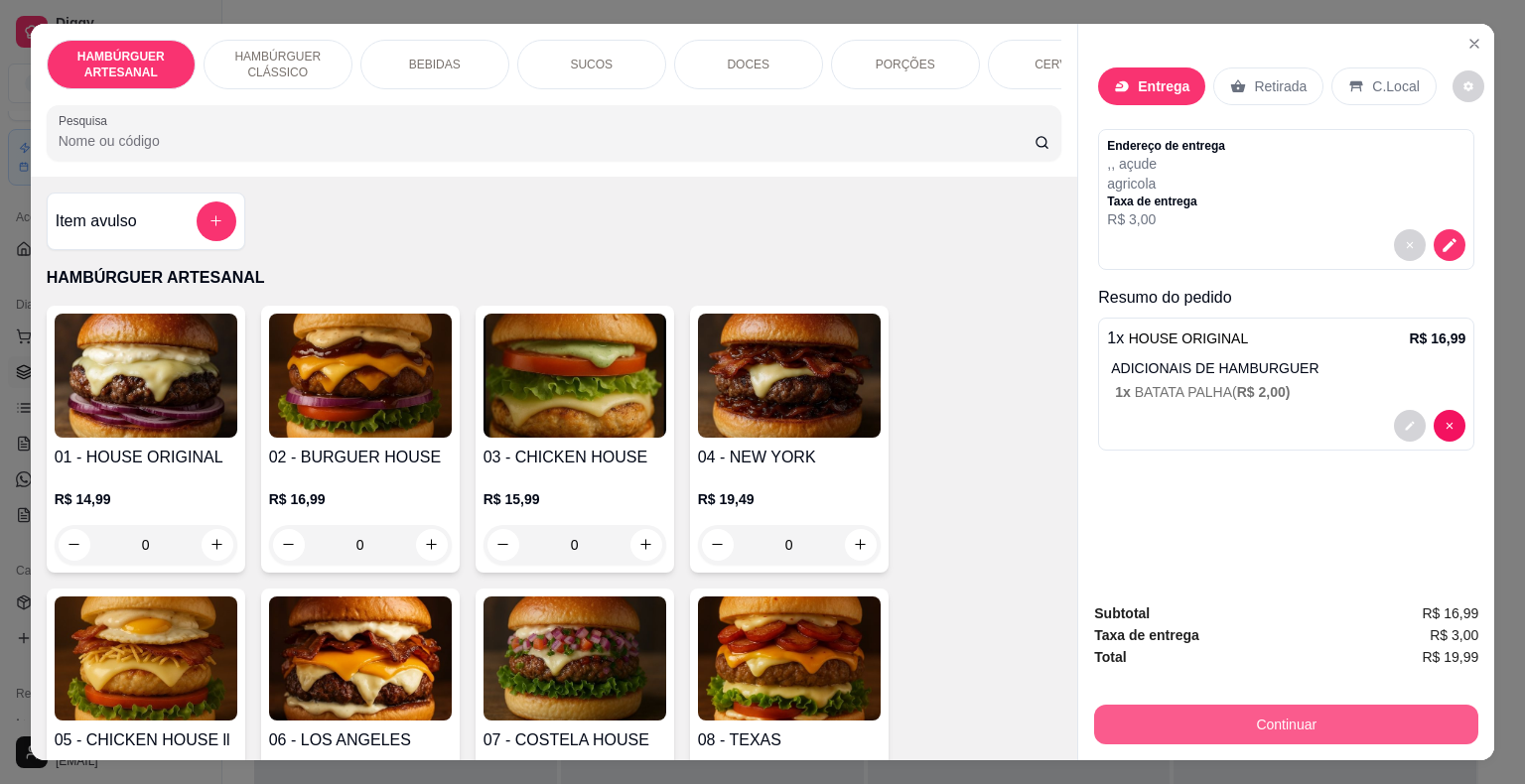 click on "Continuar" at bounding box center [1286, 724] 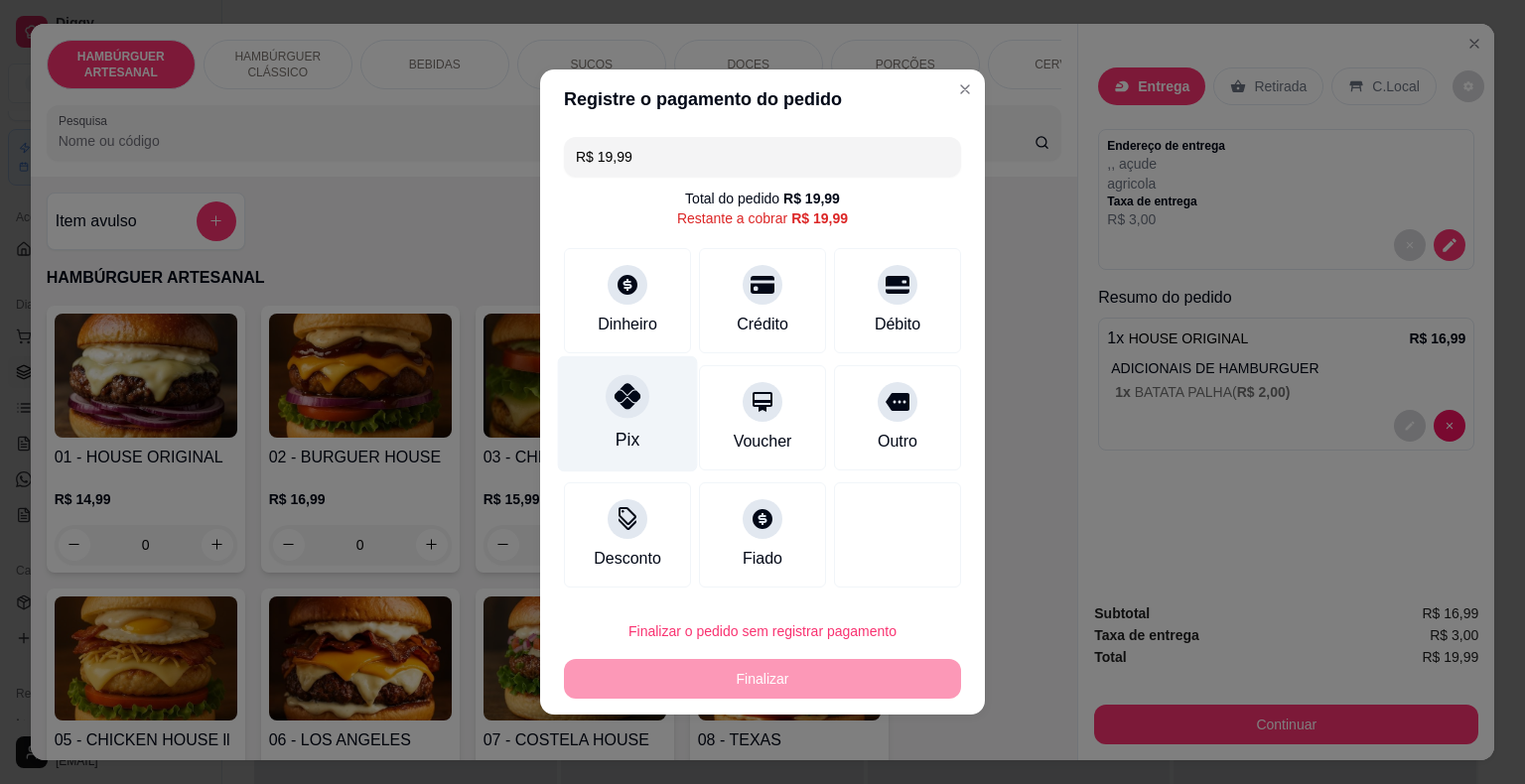 click on "Pix" at bounding box center (627, 414) 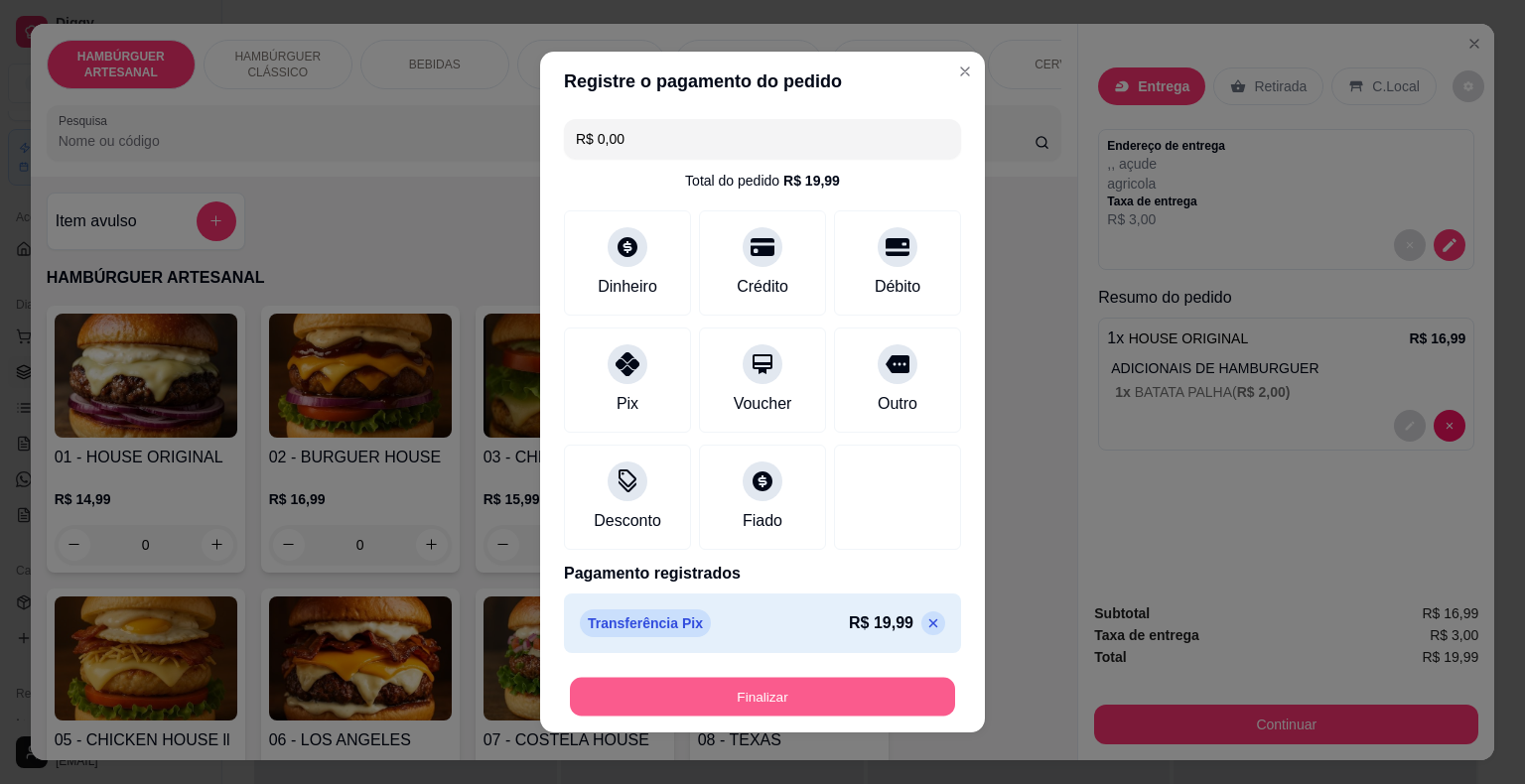 click on "Finalizar" at bounding box center (762, 697) 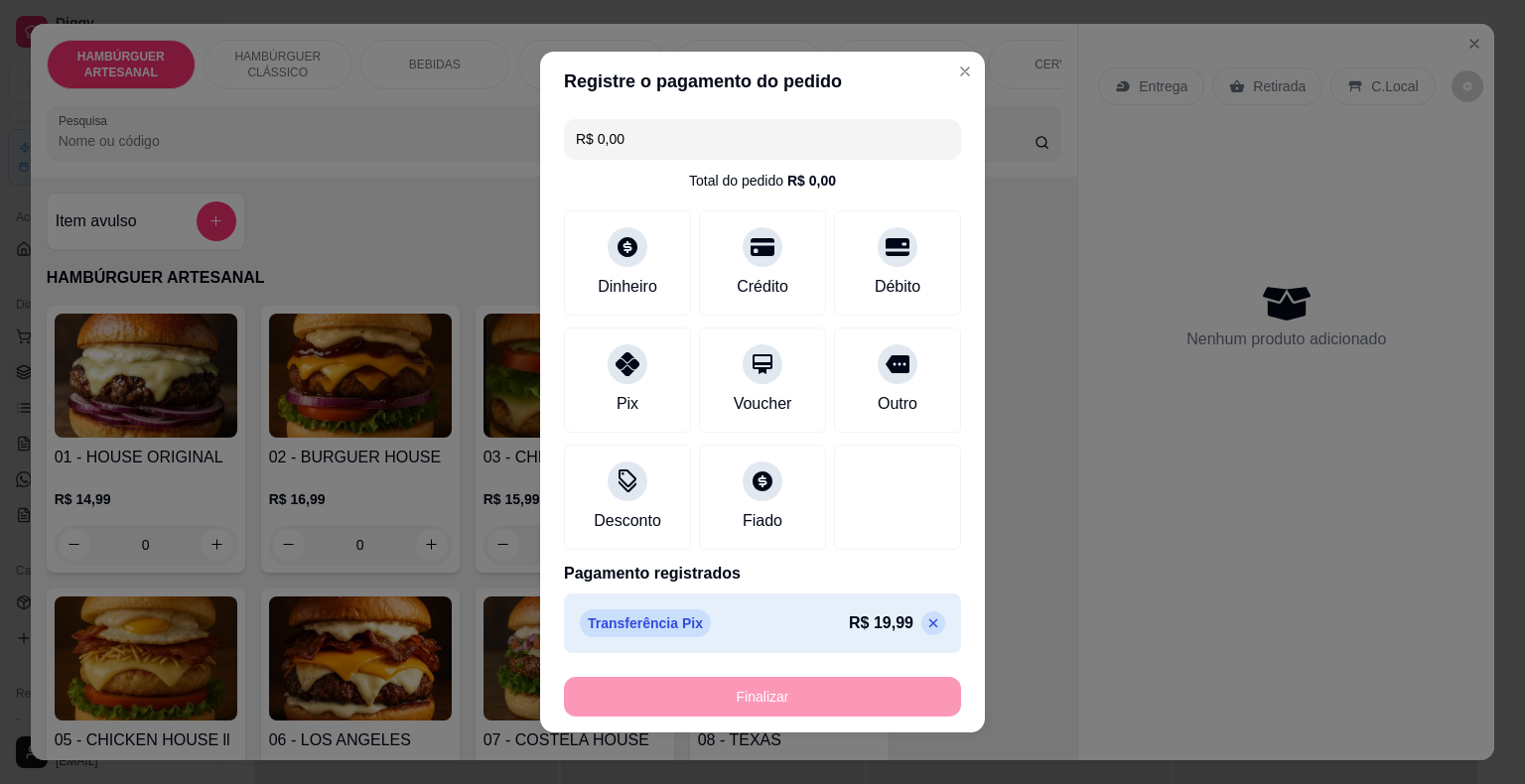 type on "-R$ 19,99" 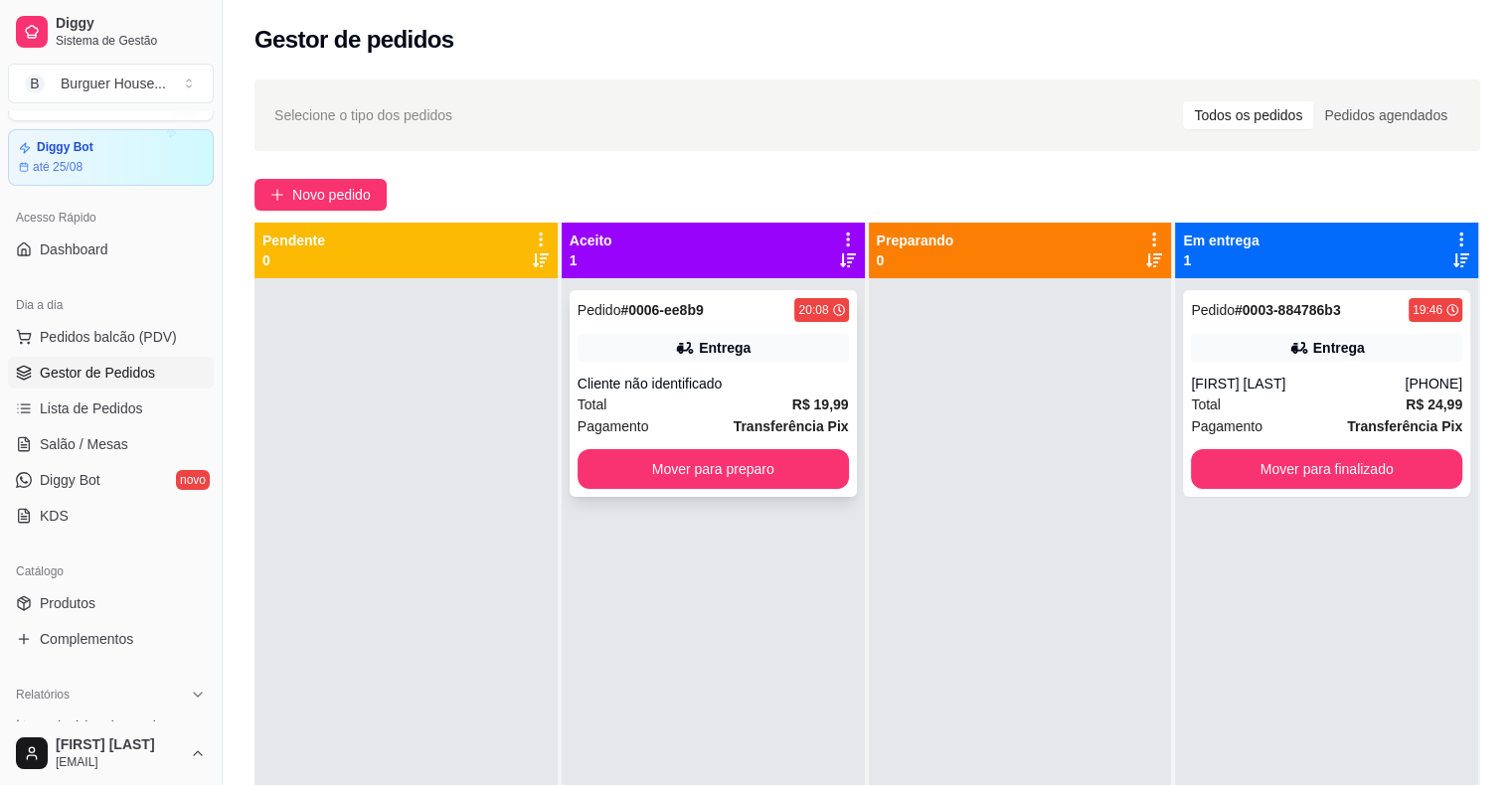 click on "Transferência Pix" at bounding box center [791, 426] 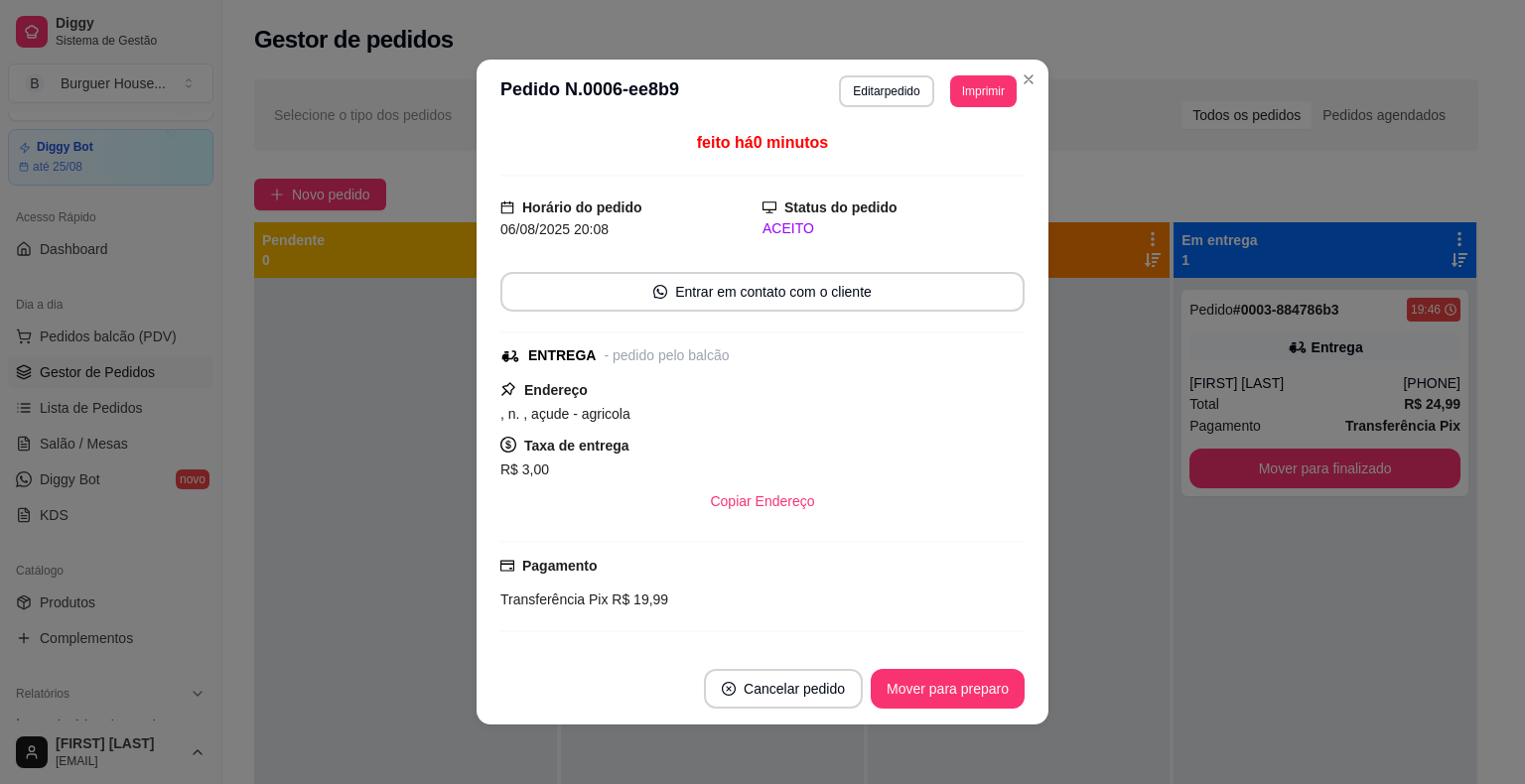 scroll, scrollTop: 208, scrollLeft: 0, axis: vertical 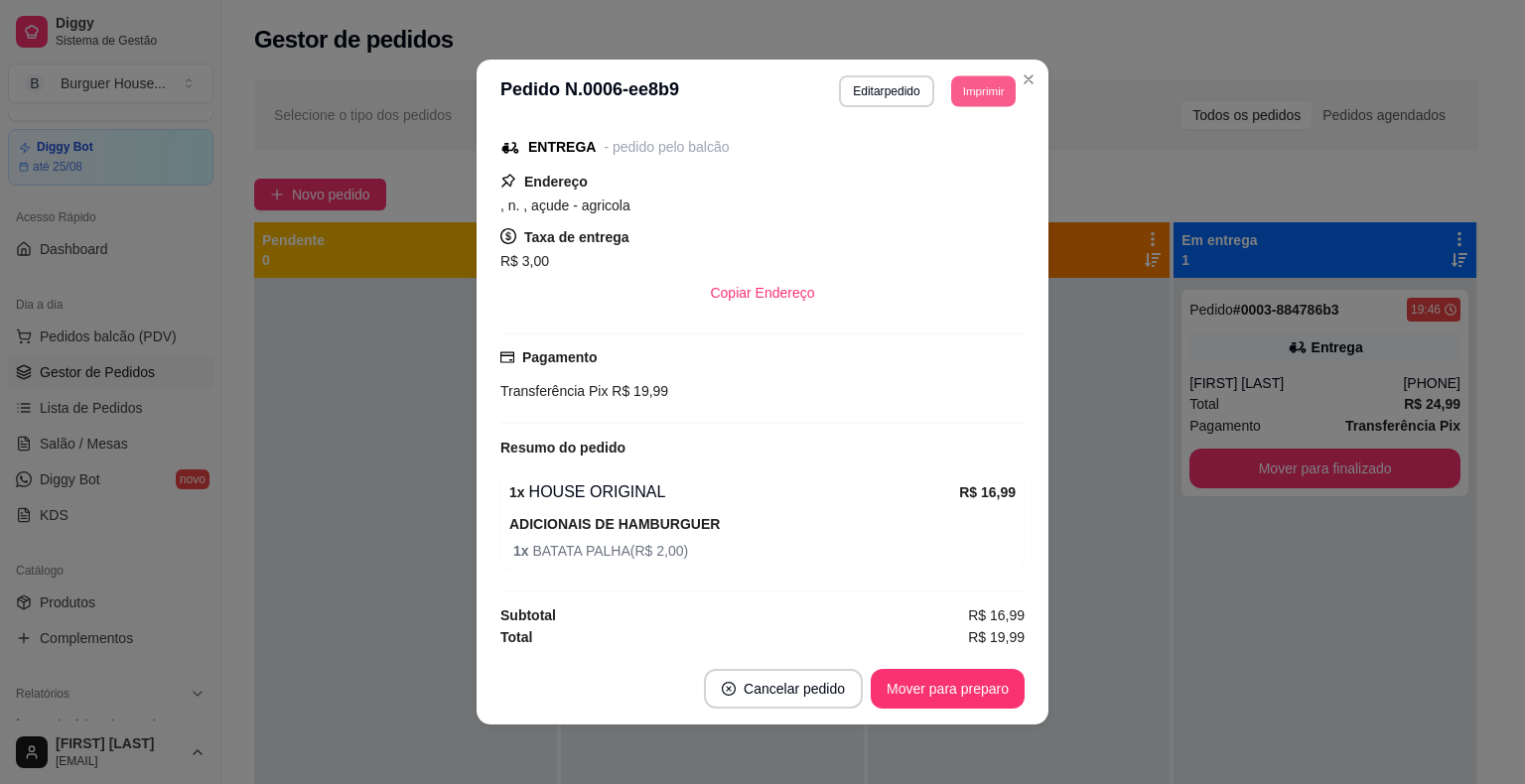 click on "Imprimir" at bounding box center [983, 90] 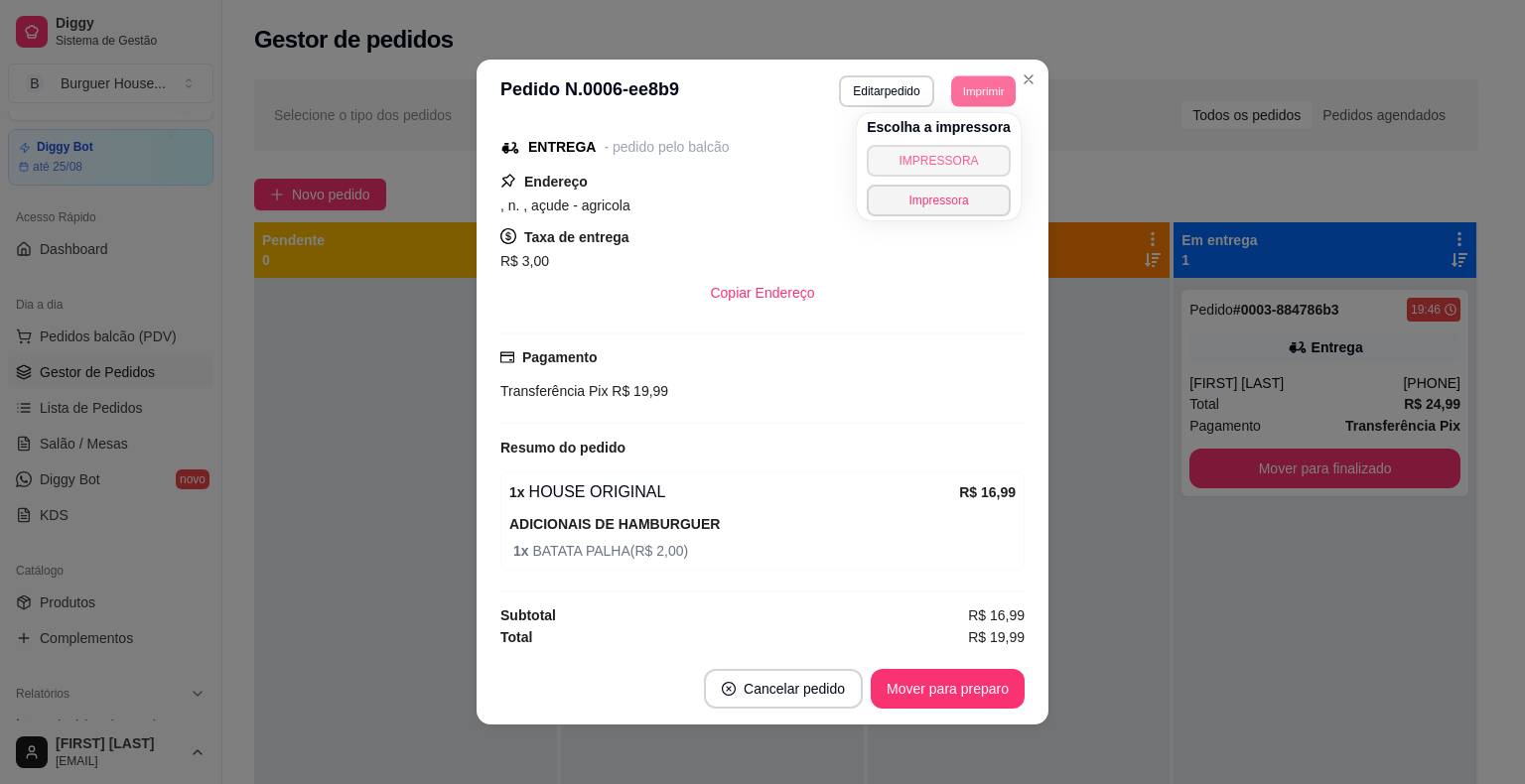 click on "IMPRESSORA" at bounding box center (938, 161) 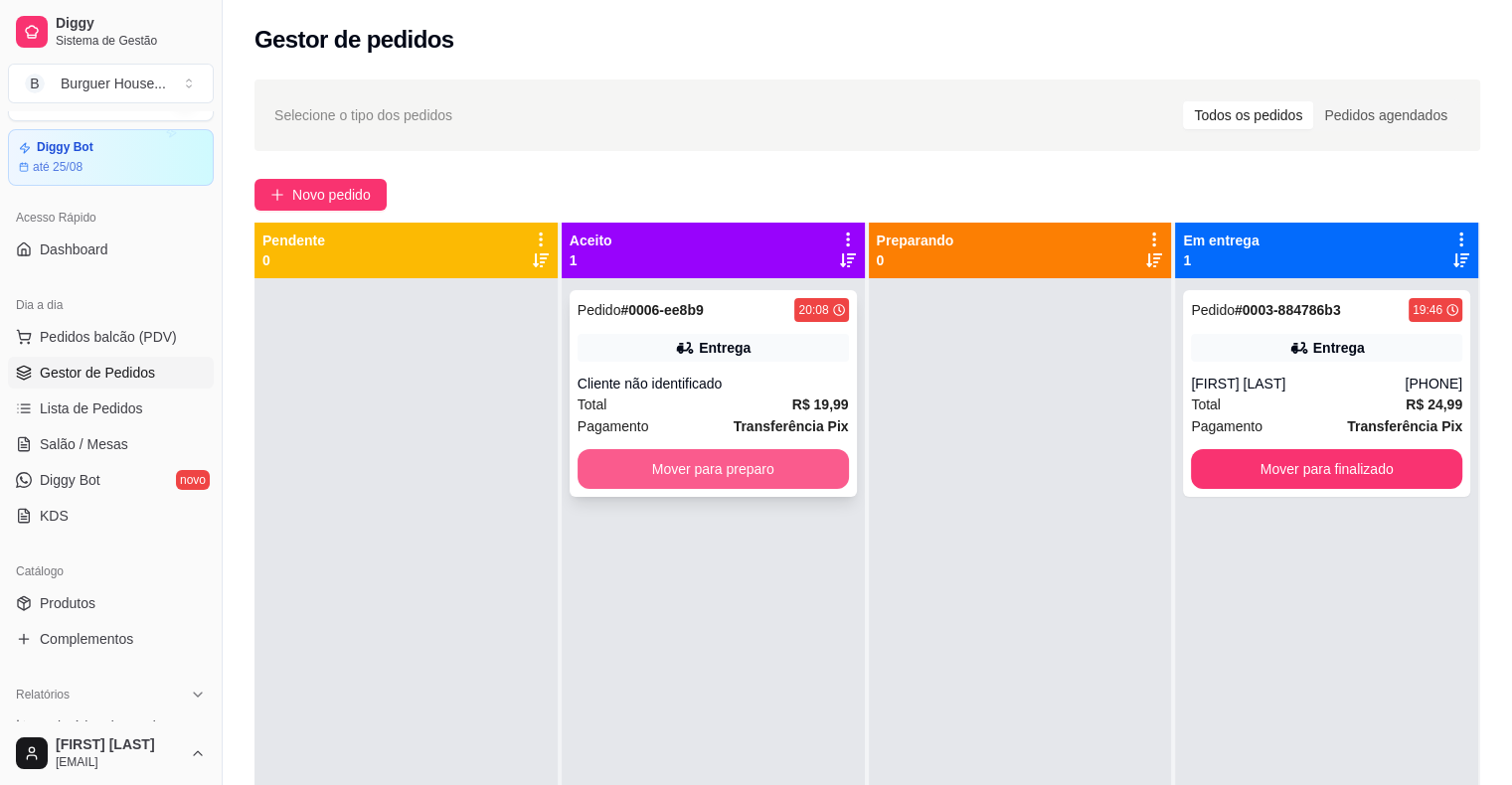click on "Mover para preparo" at bounding box center (713, 469) 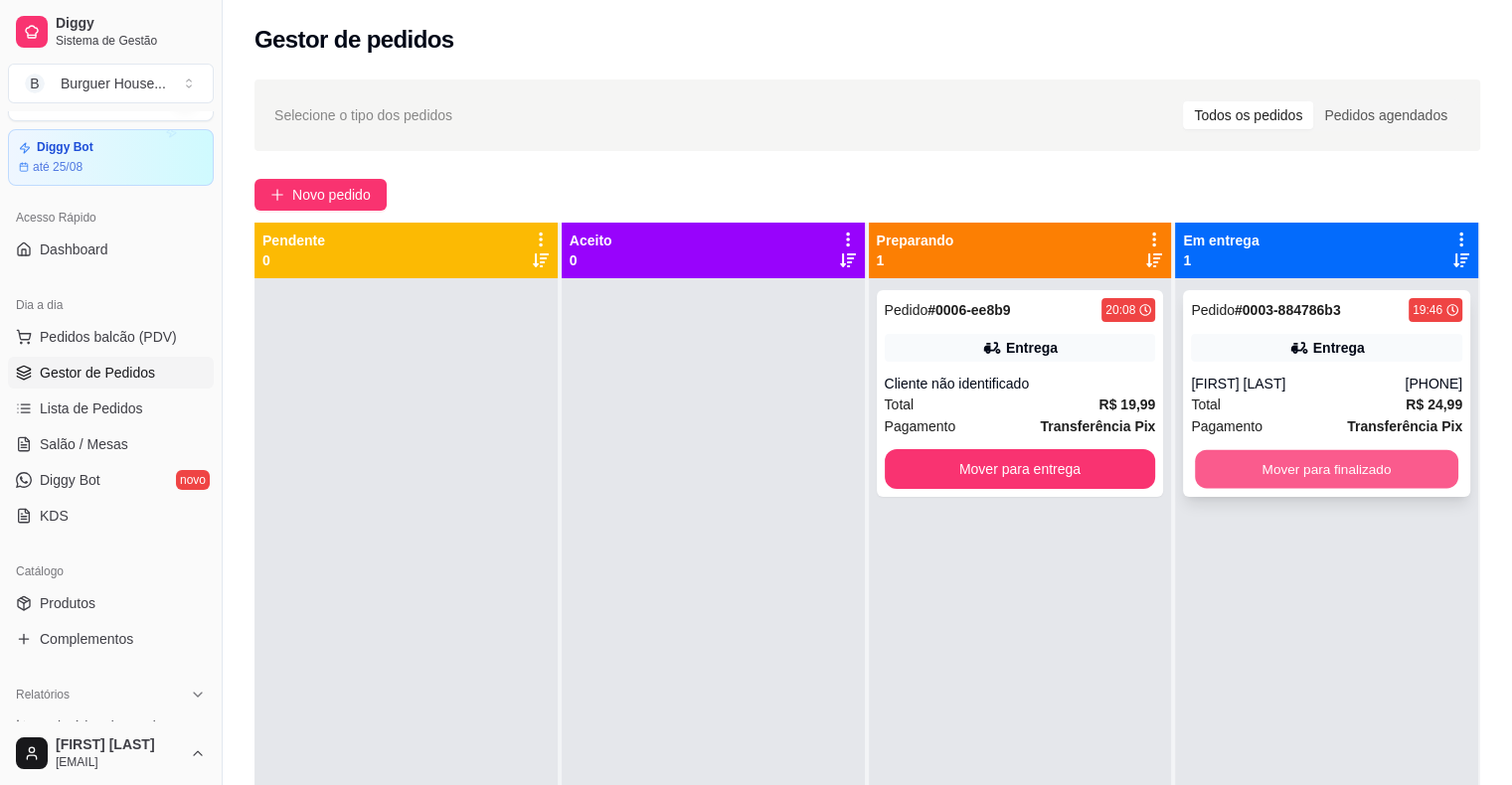 click on "Mover para finalizado" at bounding box center (1326, 469) 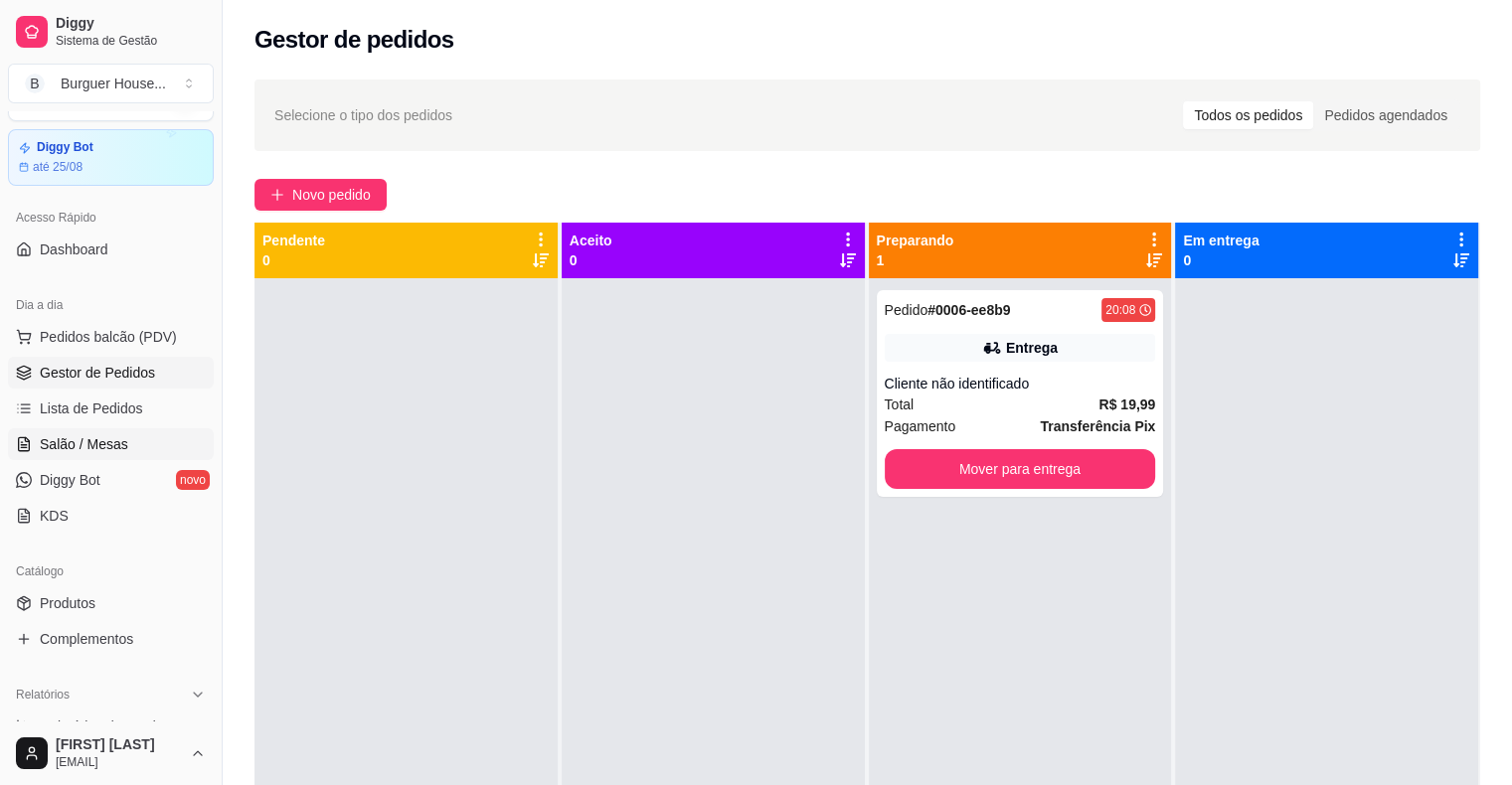 click on "Salão / Mesas" at bounding box center [84, 444] 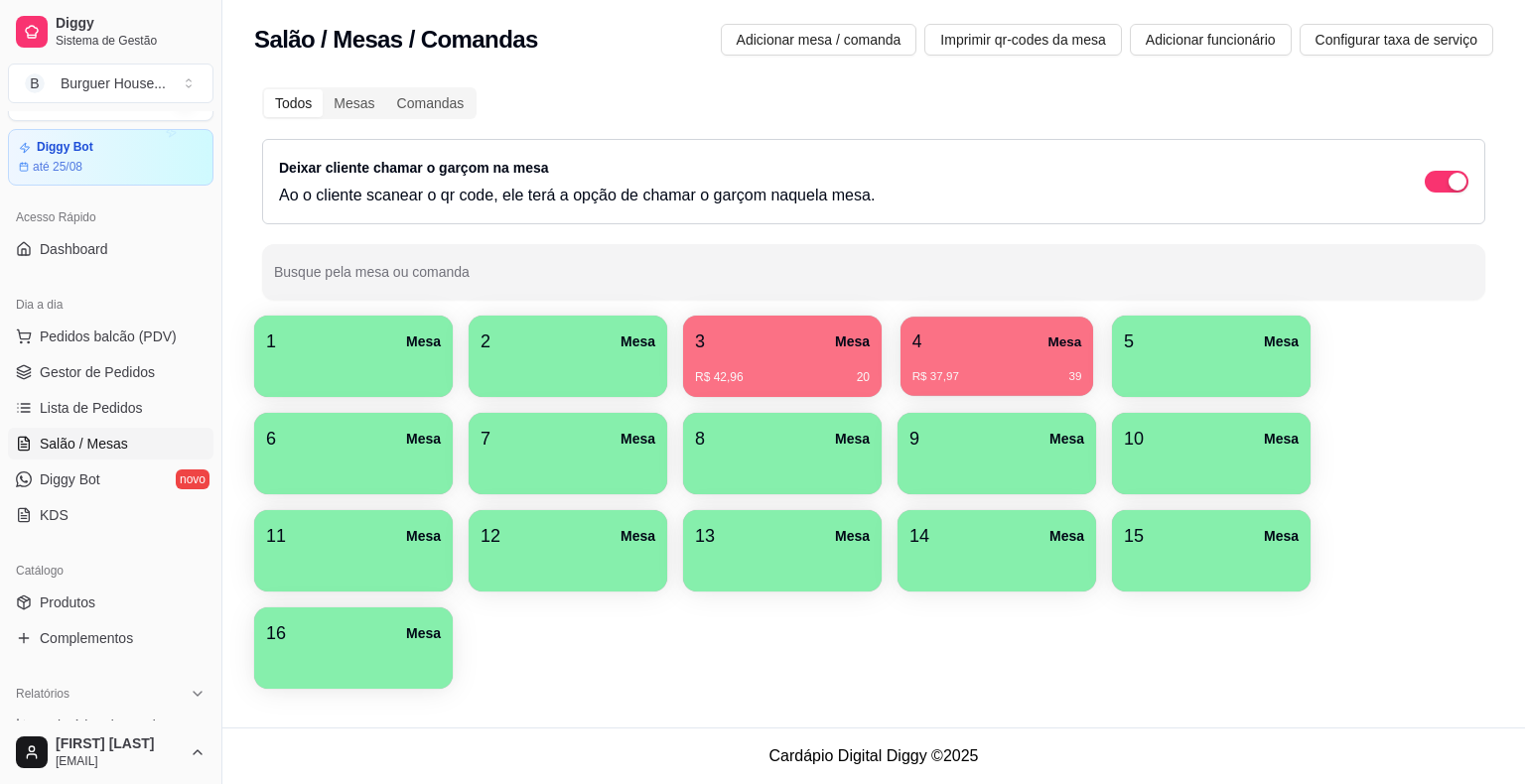 click on "4 Mesa" at bounding box center (997, 341) 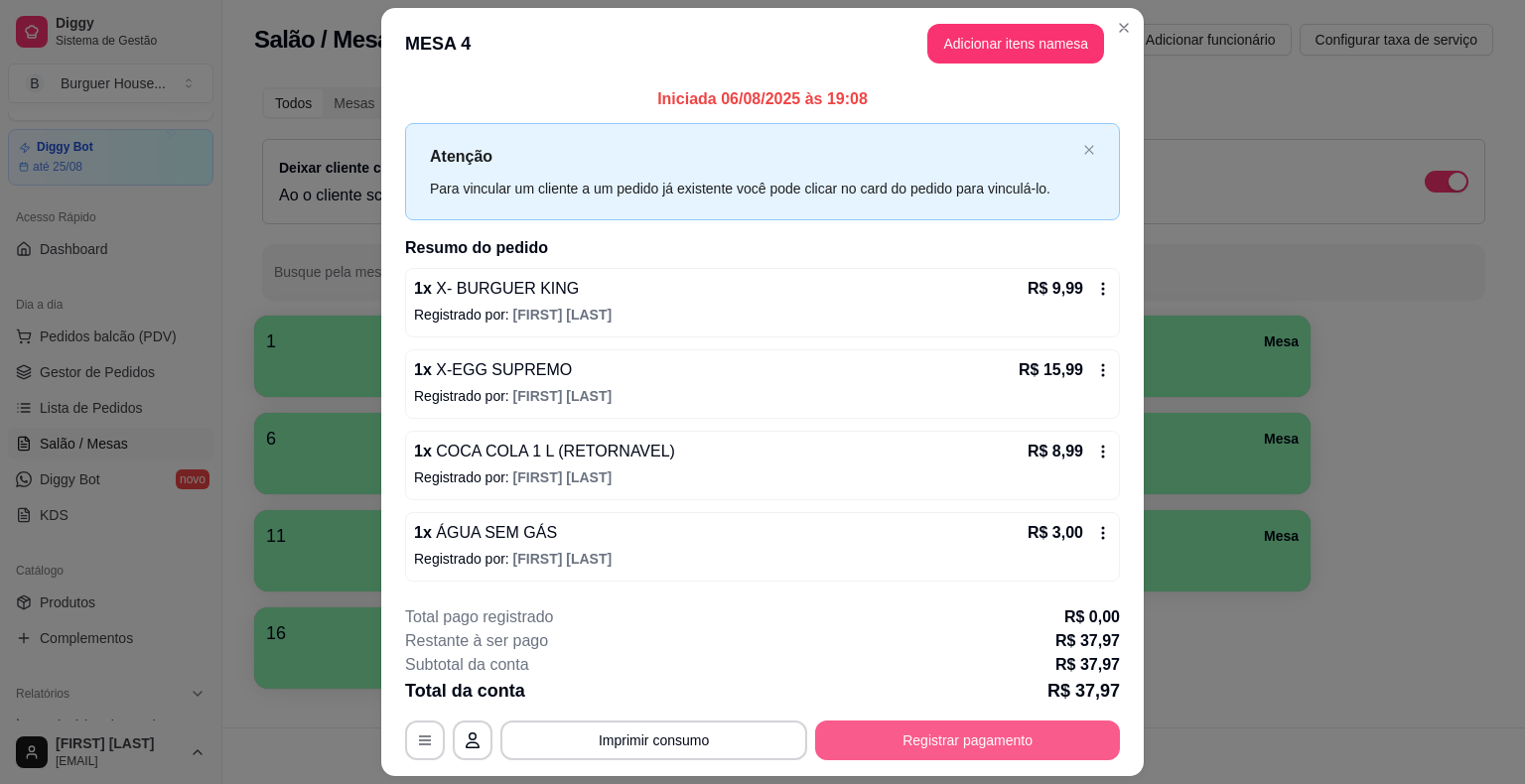 click on "Registrar pagamento" at bounding box center (967, 740) 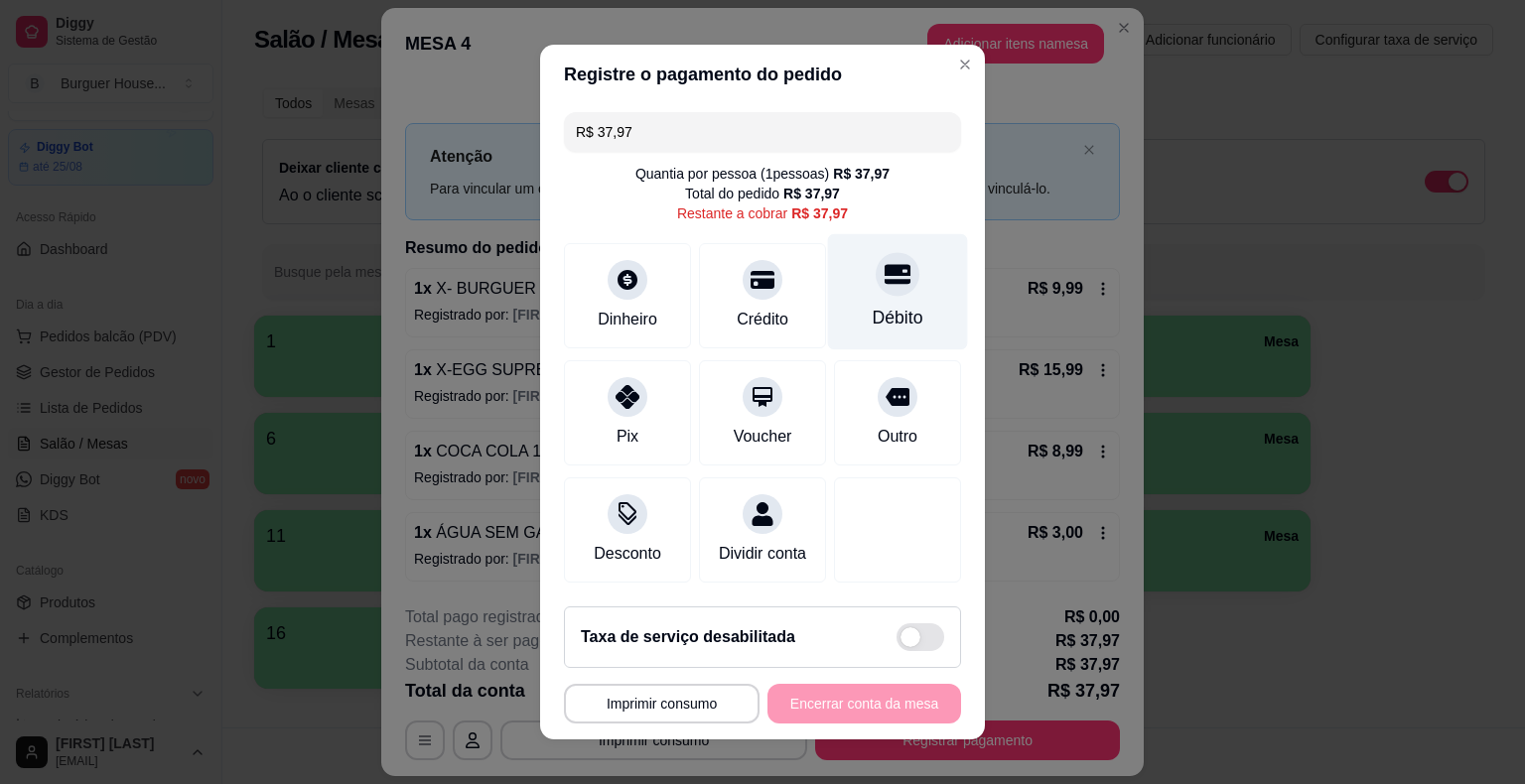 click at bounding box center (898, 274) 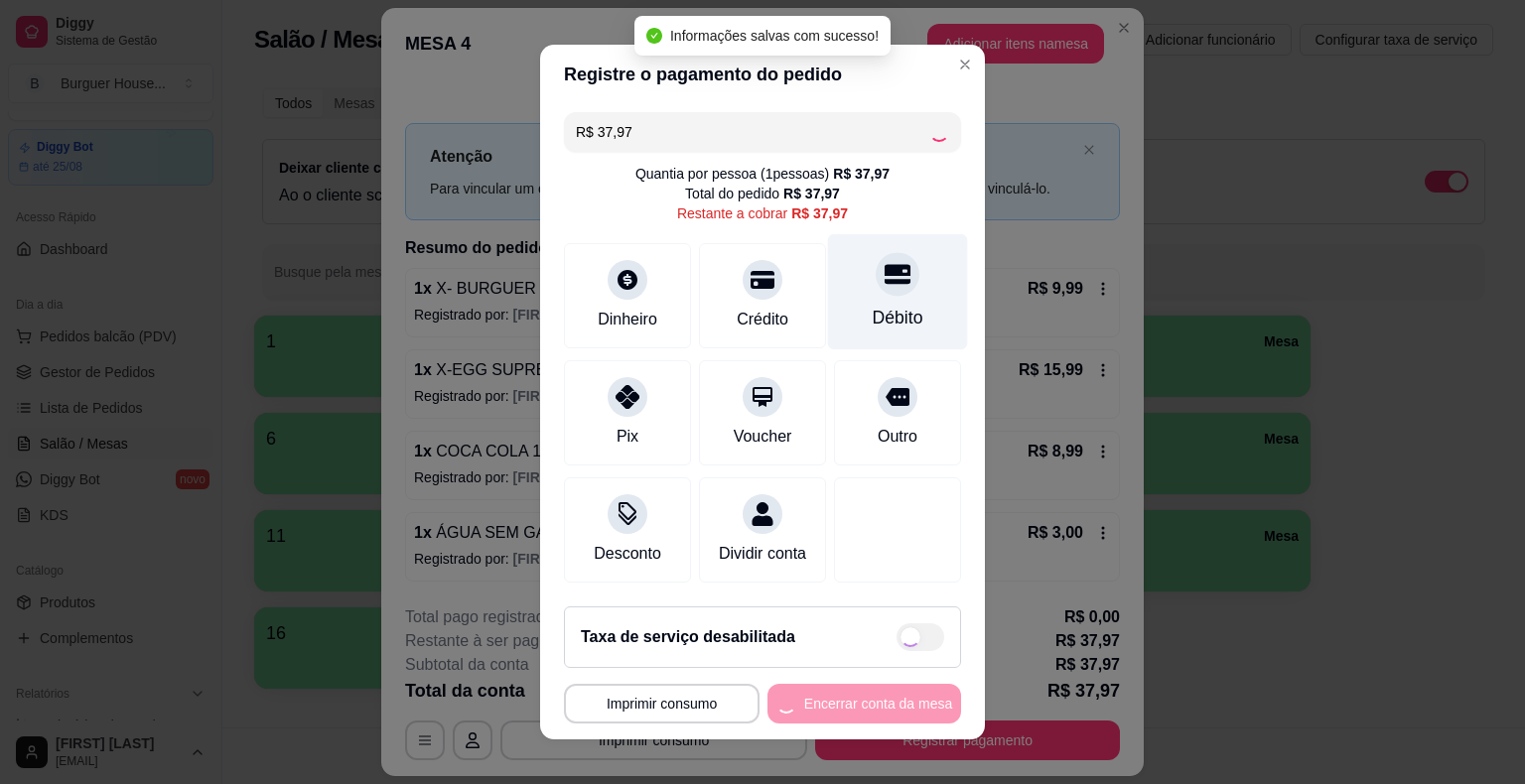 type on "R$ 0,00" 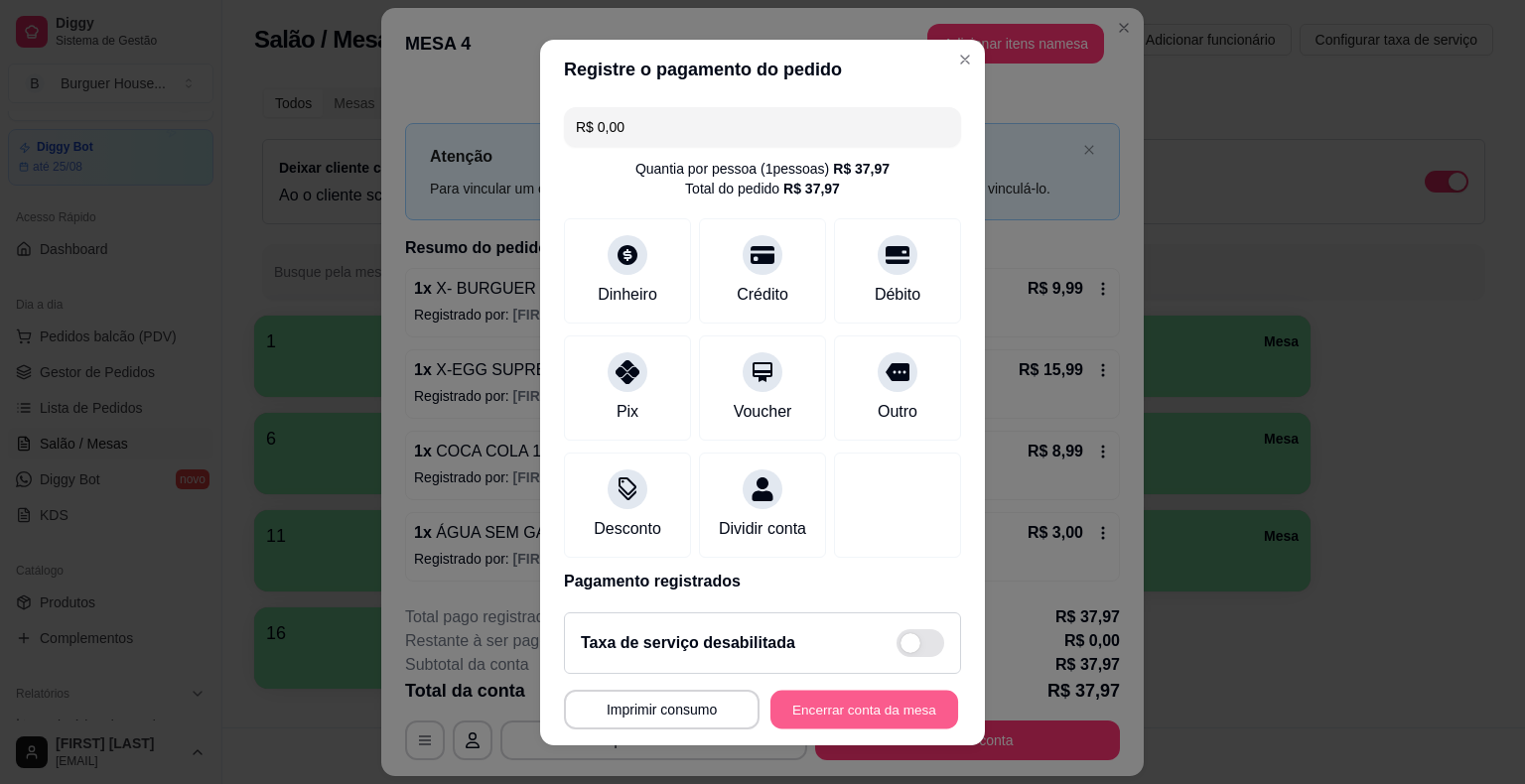 click on "Encerrar conta da mesa" at bounding box center (864, 709) 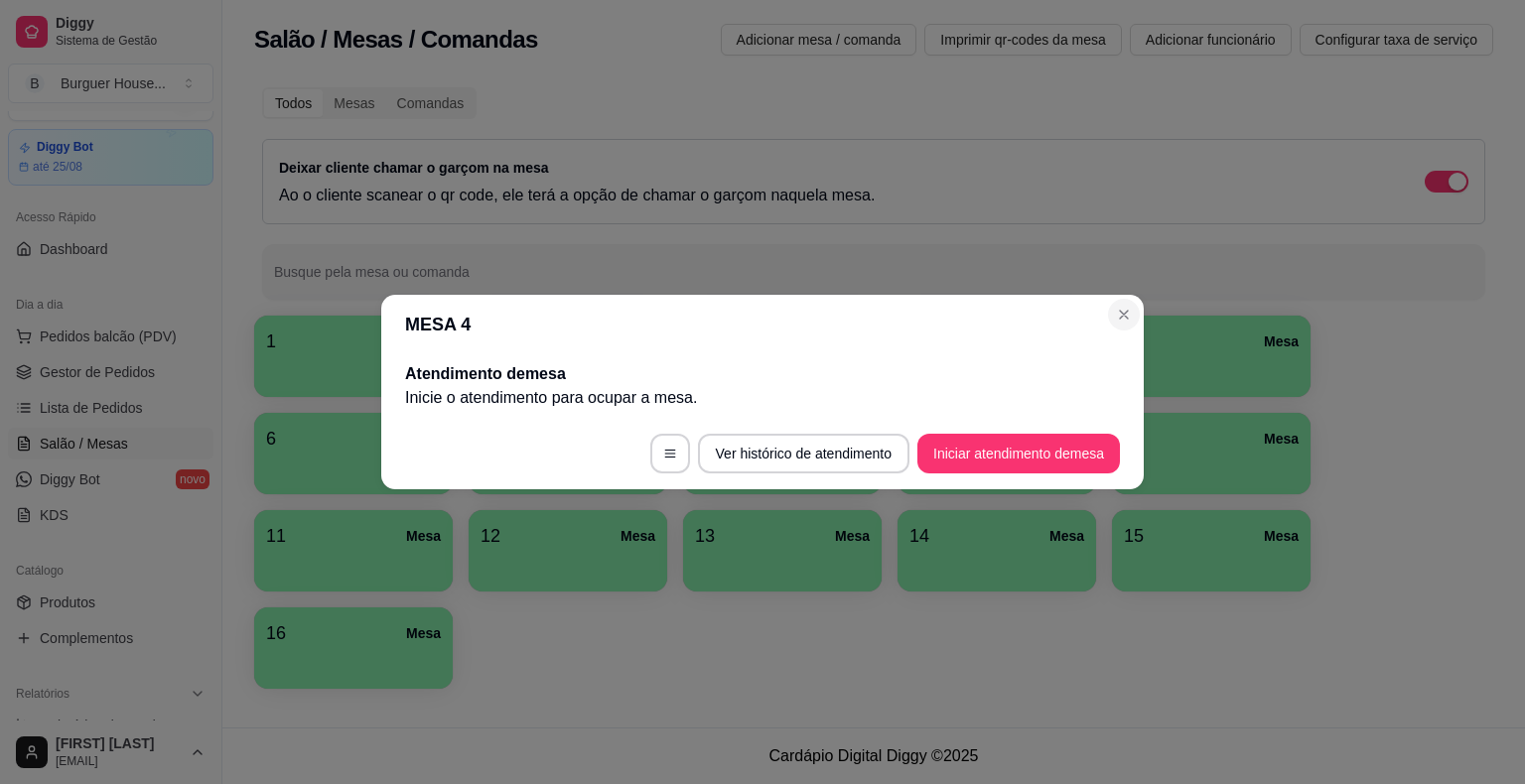 click on "MESA 4 Atendimento de  mesa Inicie o atendimento para ocupar a   mesa . Ver histórico de atendimento Iniciar atendimento de  mesa" at bounding box center [762, 392] 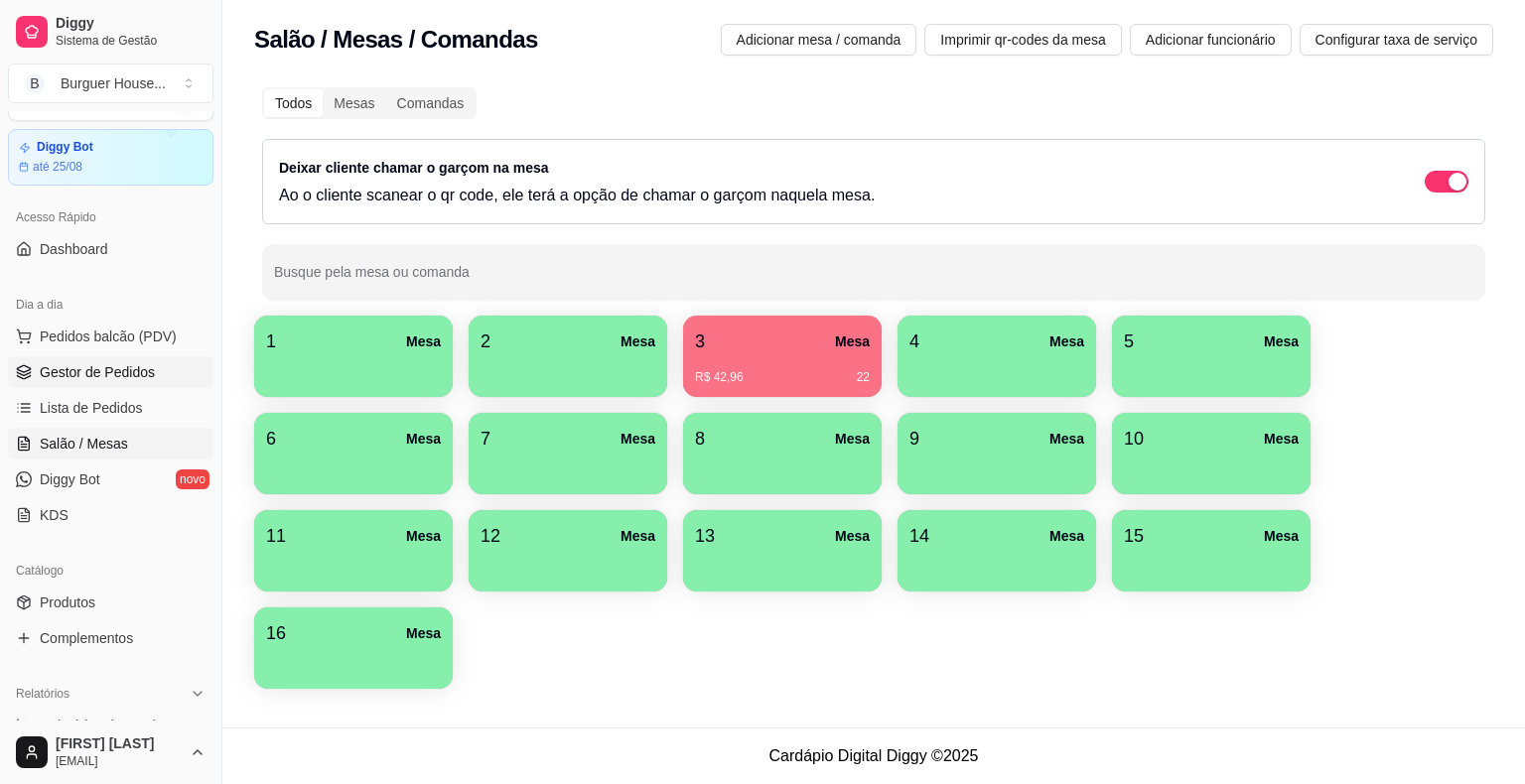 click on "Gestor de Pedidos" at bounding box center (97, 372) 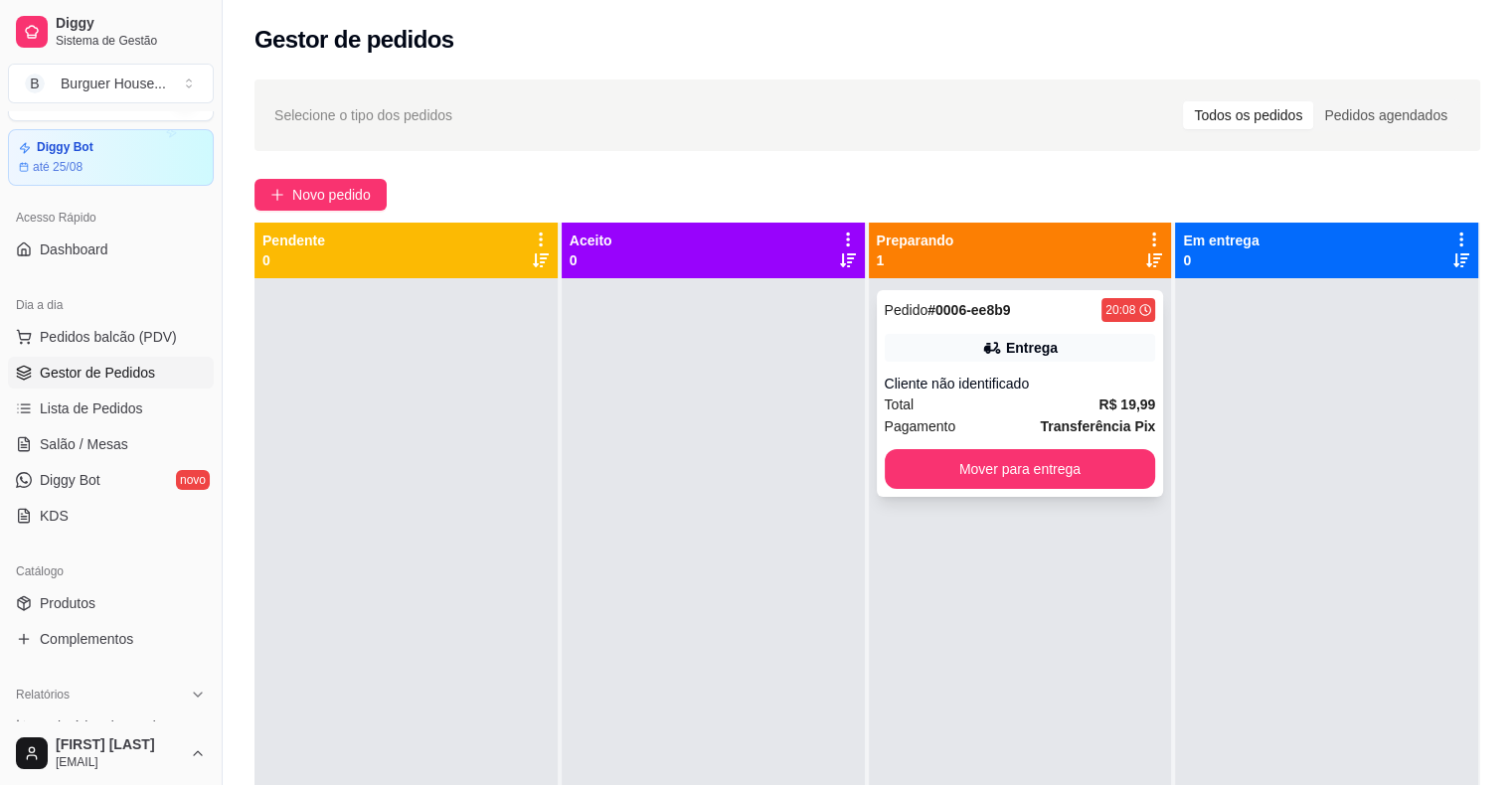 click on "Pedido  # 0006-ee8b9 20:08 Entrega Cliente não identificado Total R$ 19,99 Pagamento Transferência Pix Mover para entrega" at bounding box center [1020, 393] 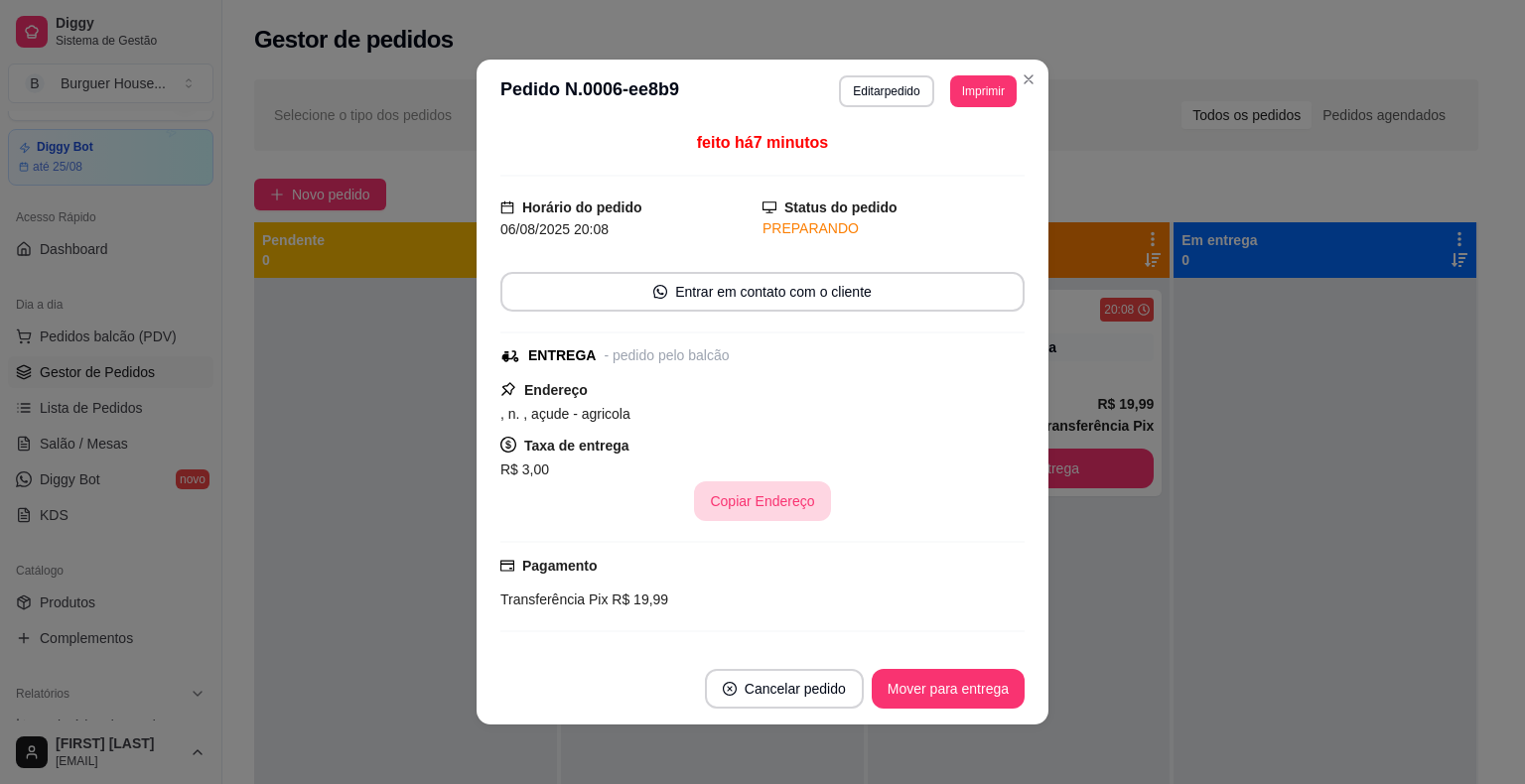 scroll, scrollTop: 208, scrollLeft: 0, axis: vertical 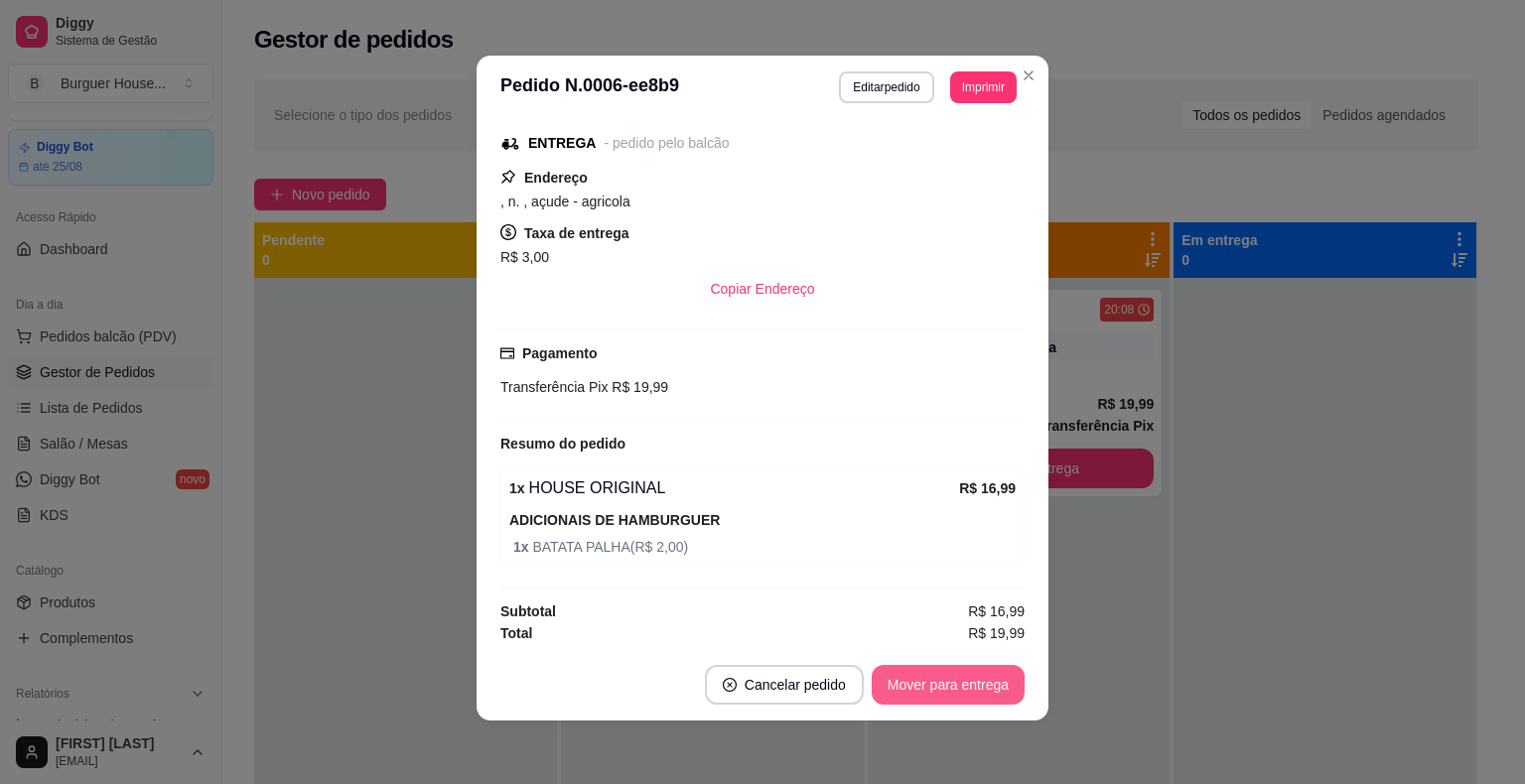 click on "Mover para entrega" at bounding box center [948, 685] 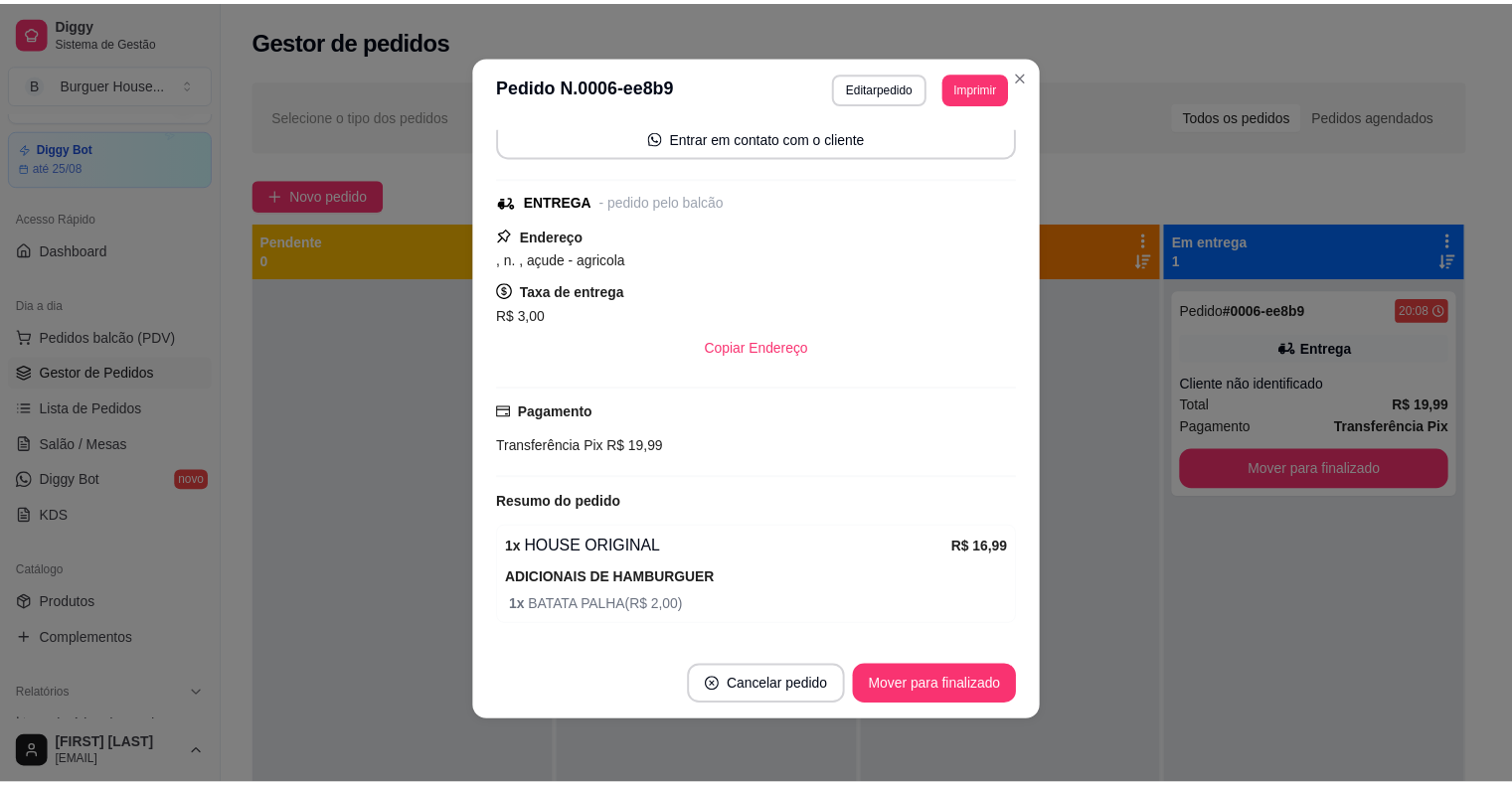 scroll, scrollTop: 109, scrollLeft: 0, axis: vertical 